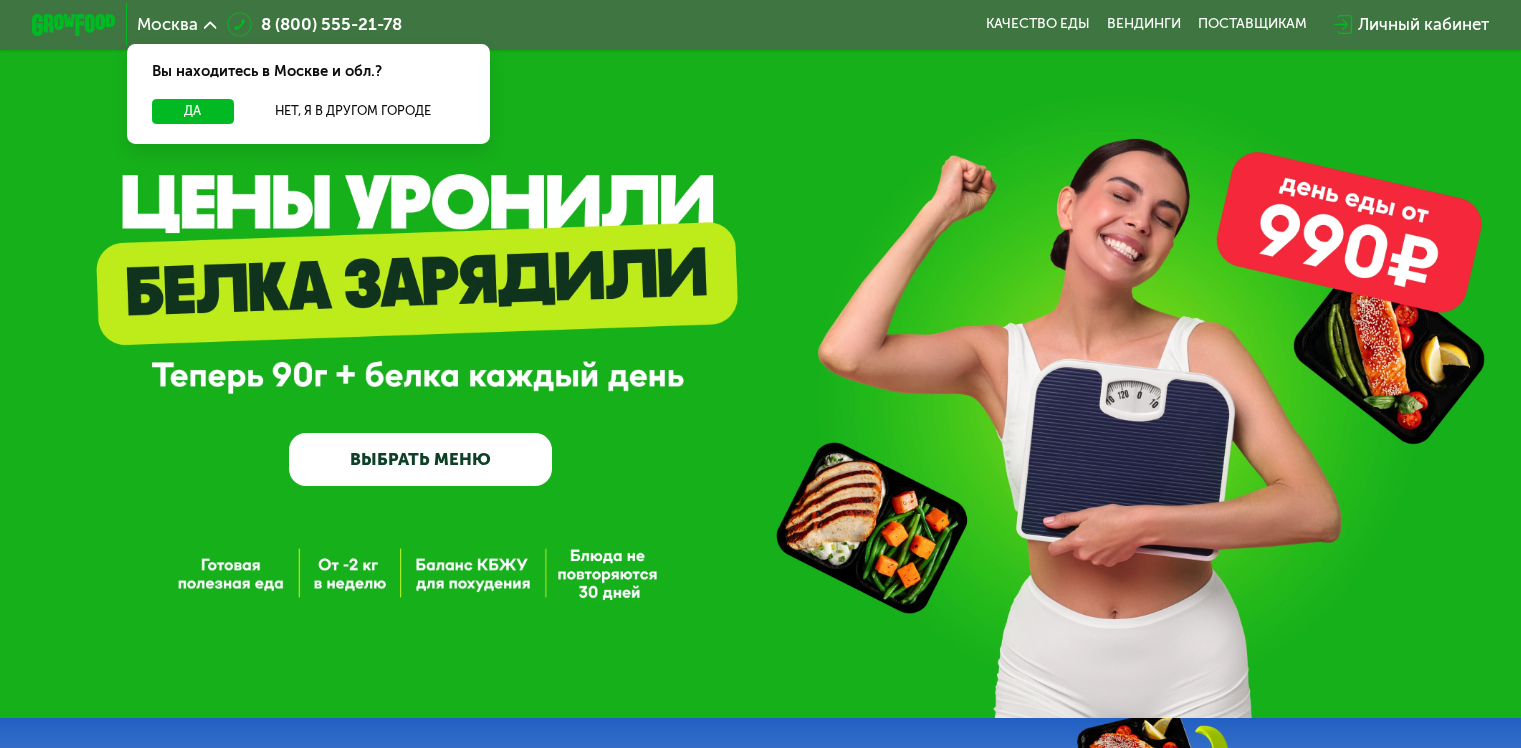 scroll, scrollTop: 0, scrollLeft: 0, axis: both 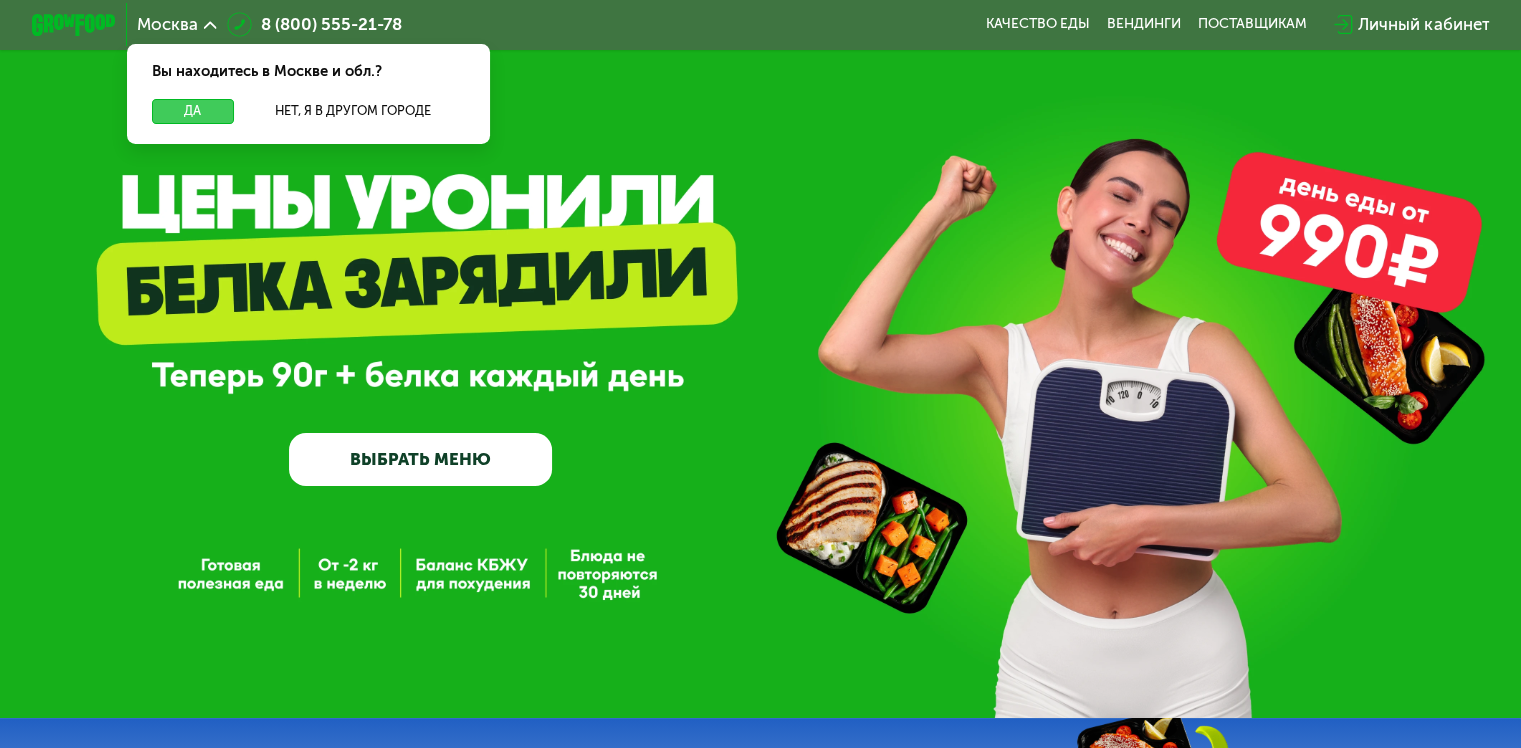 click on "Да" at bounding box center (192, 111) 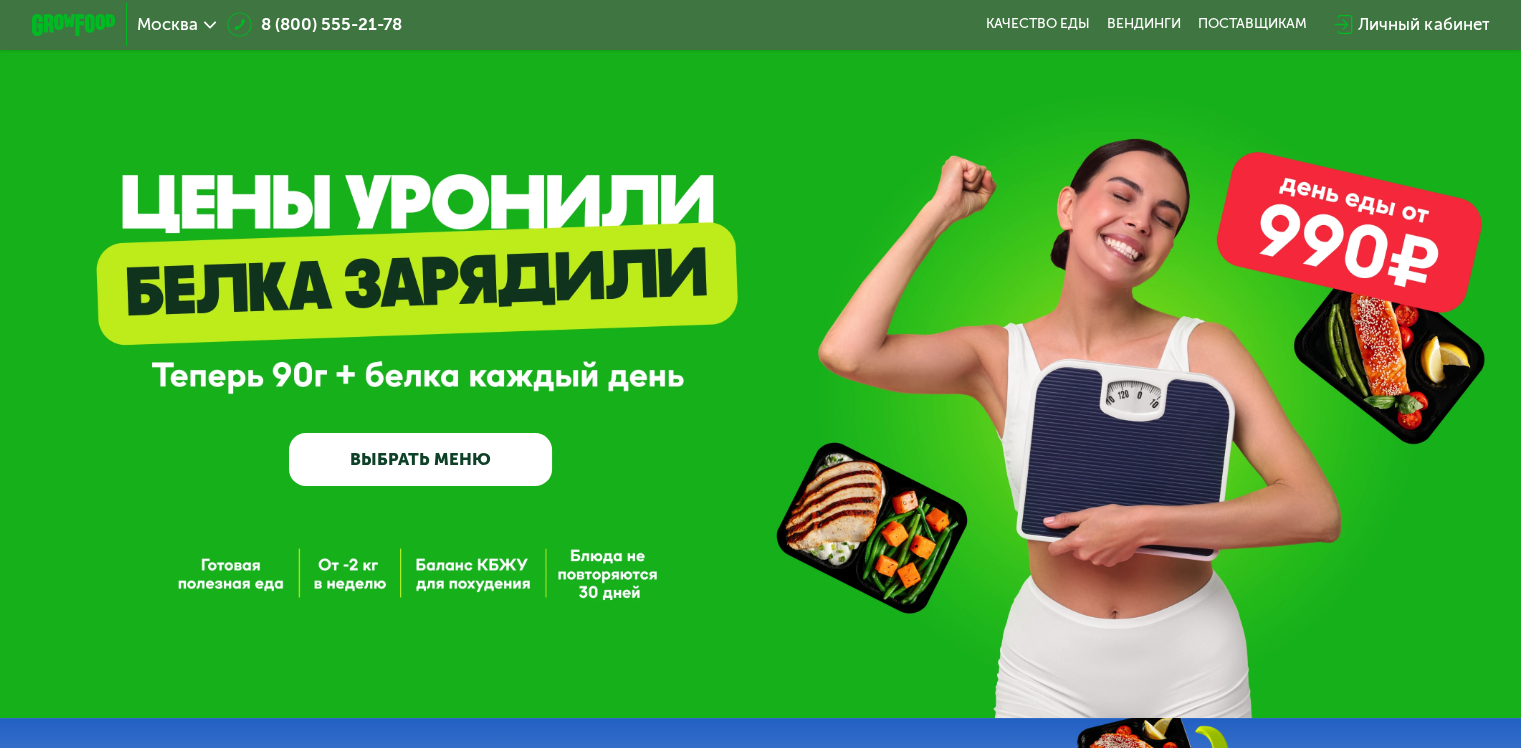 click on "ВЫБРАТЬ МЕНЮ" at bounding box center [420, 459] 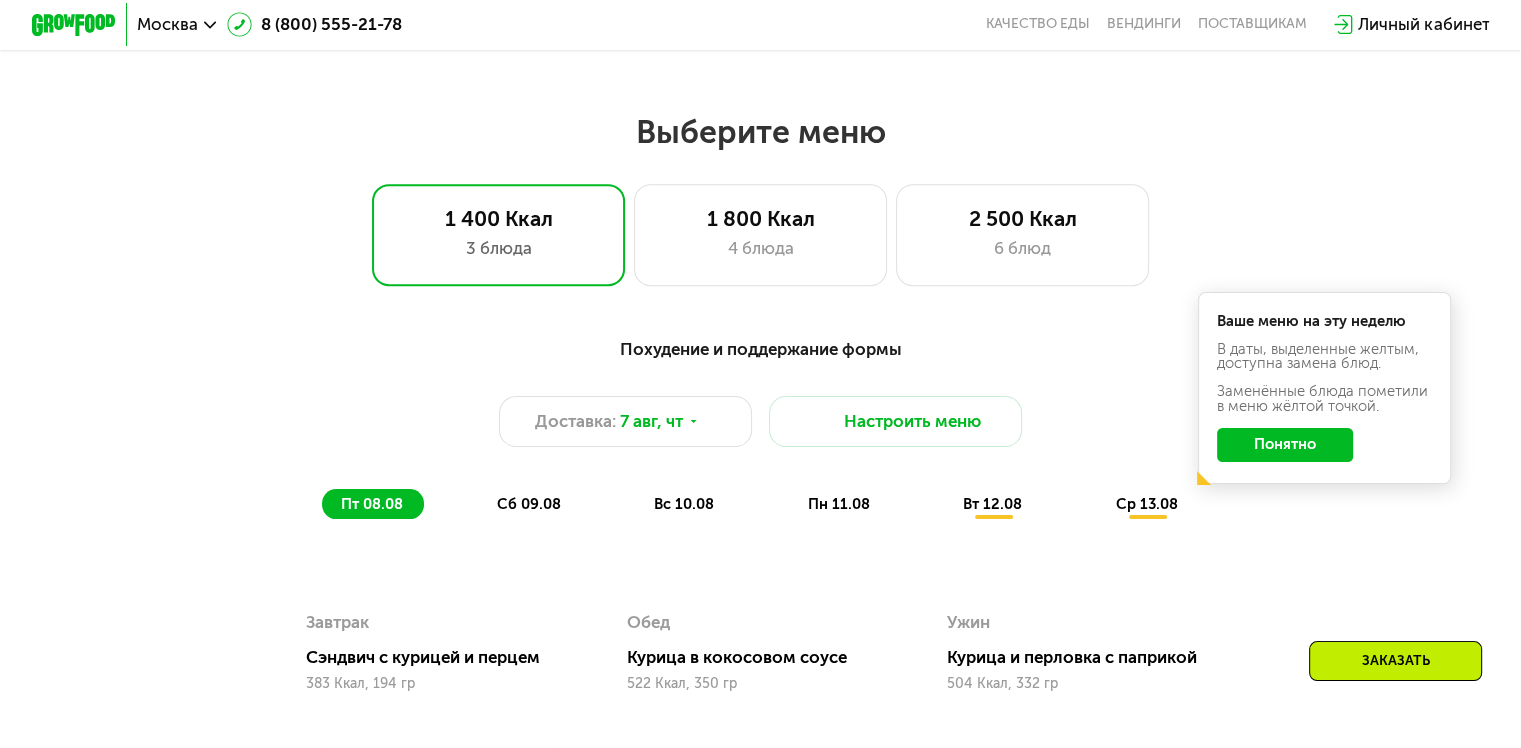 scroll, scrollTop: 900, scrollLeft: 0, axis: vertical 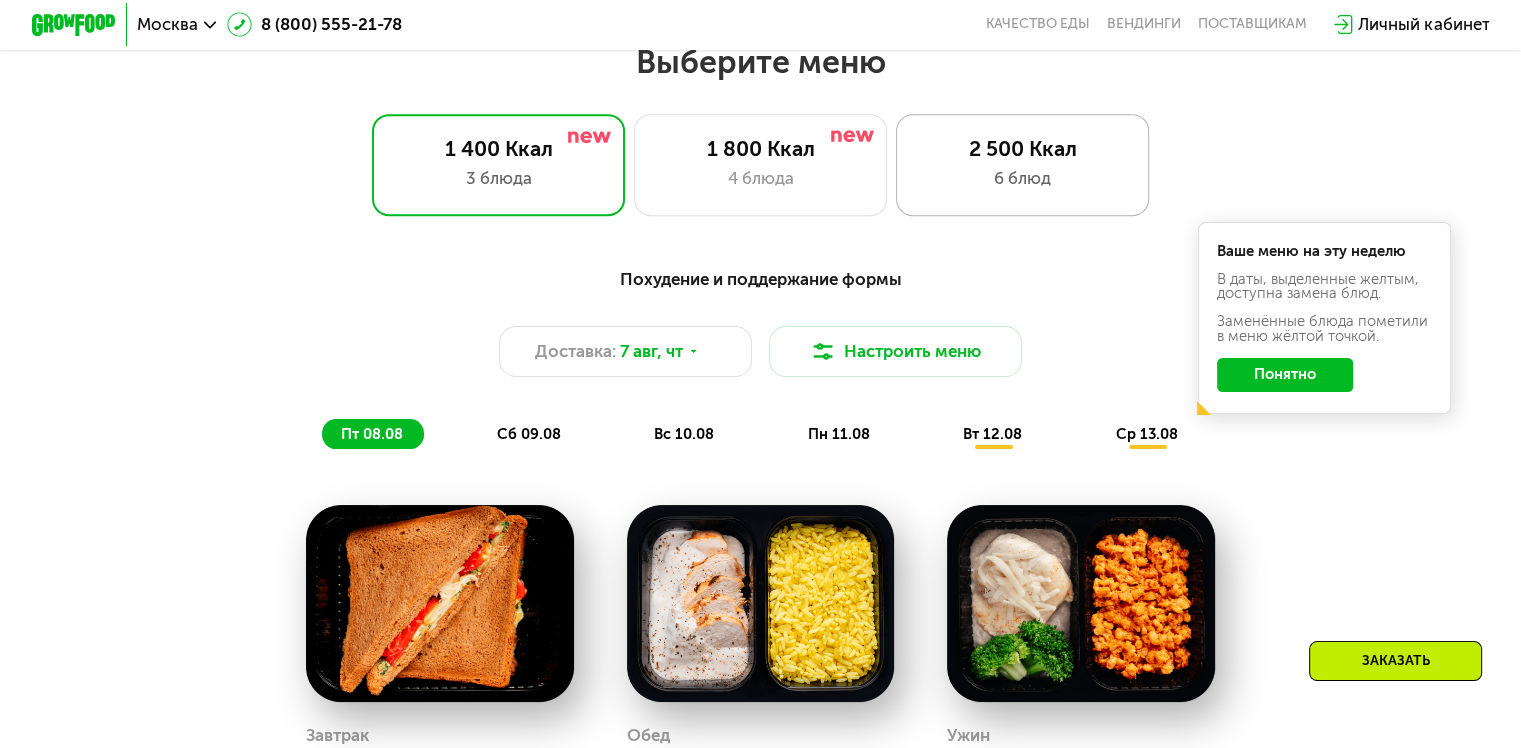 click on "2 500 Ккал" at bounding box center (1022, 148) 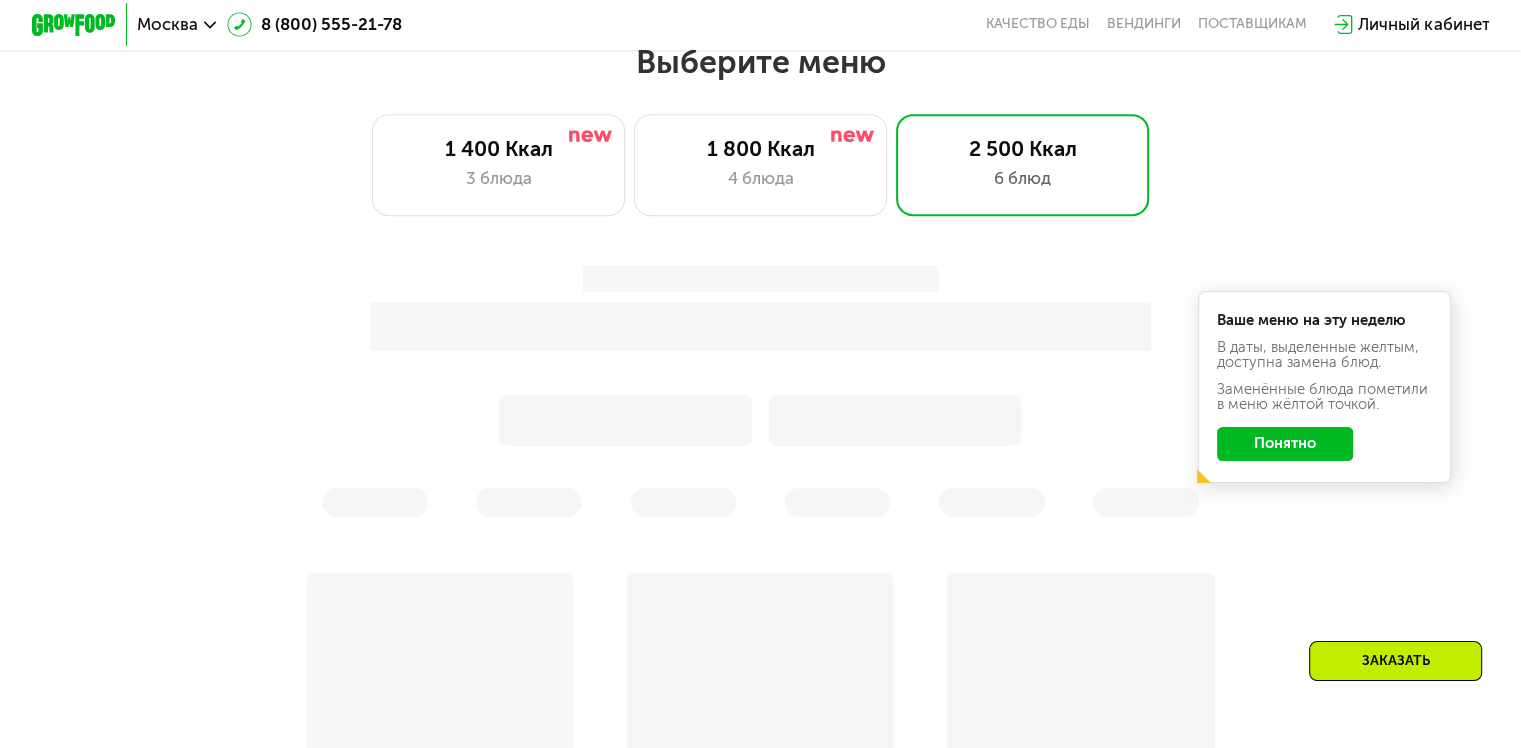 click on "Понятно" 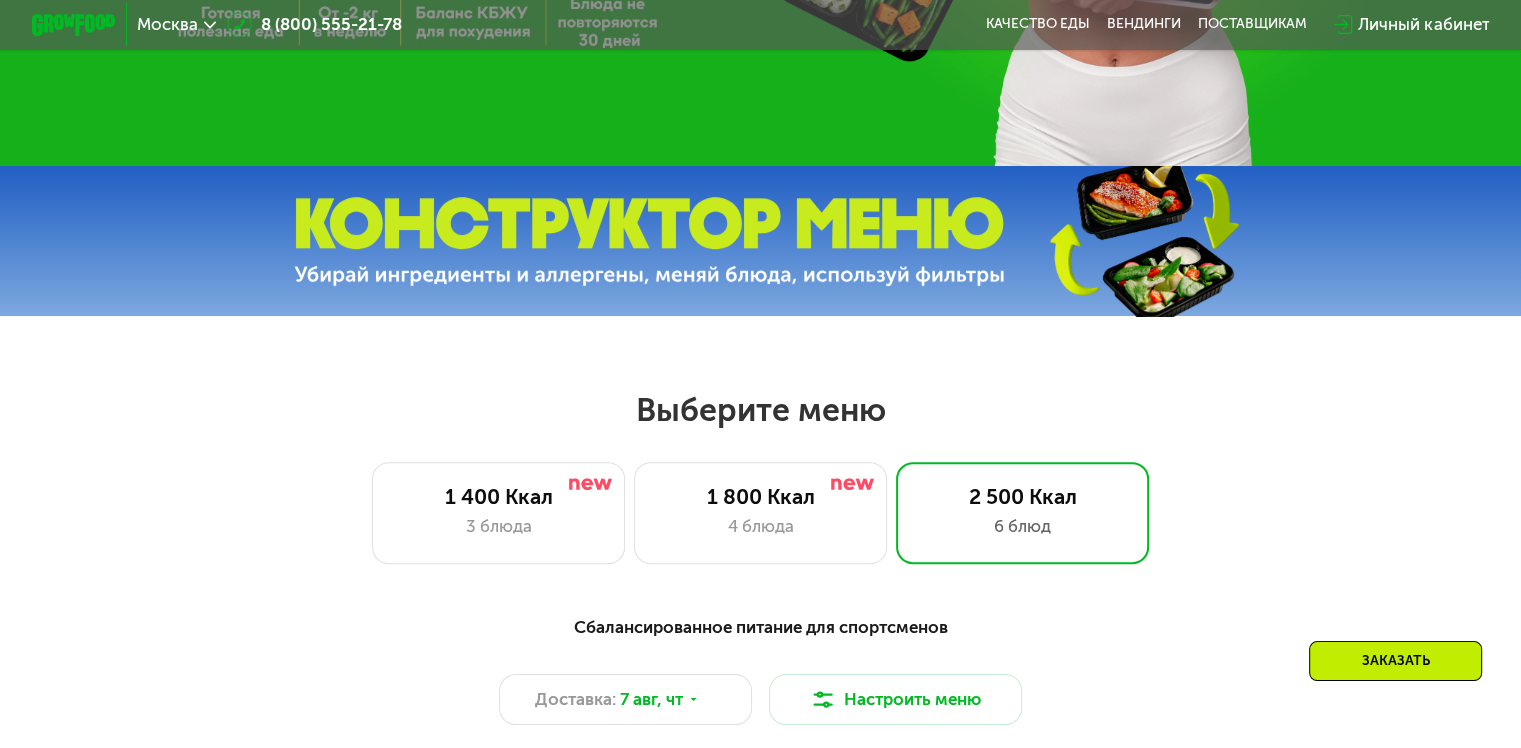 scroll, scrollTop: 700, scrollLeft: 0, axis: vertical 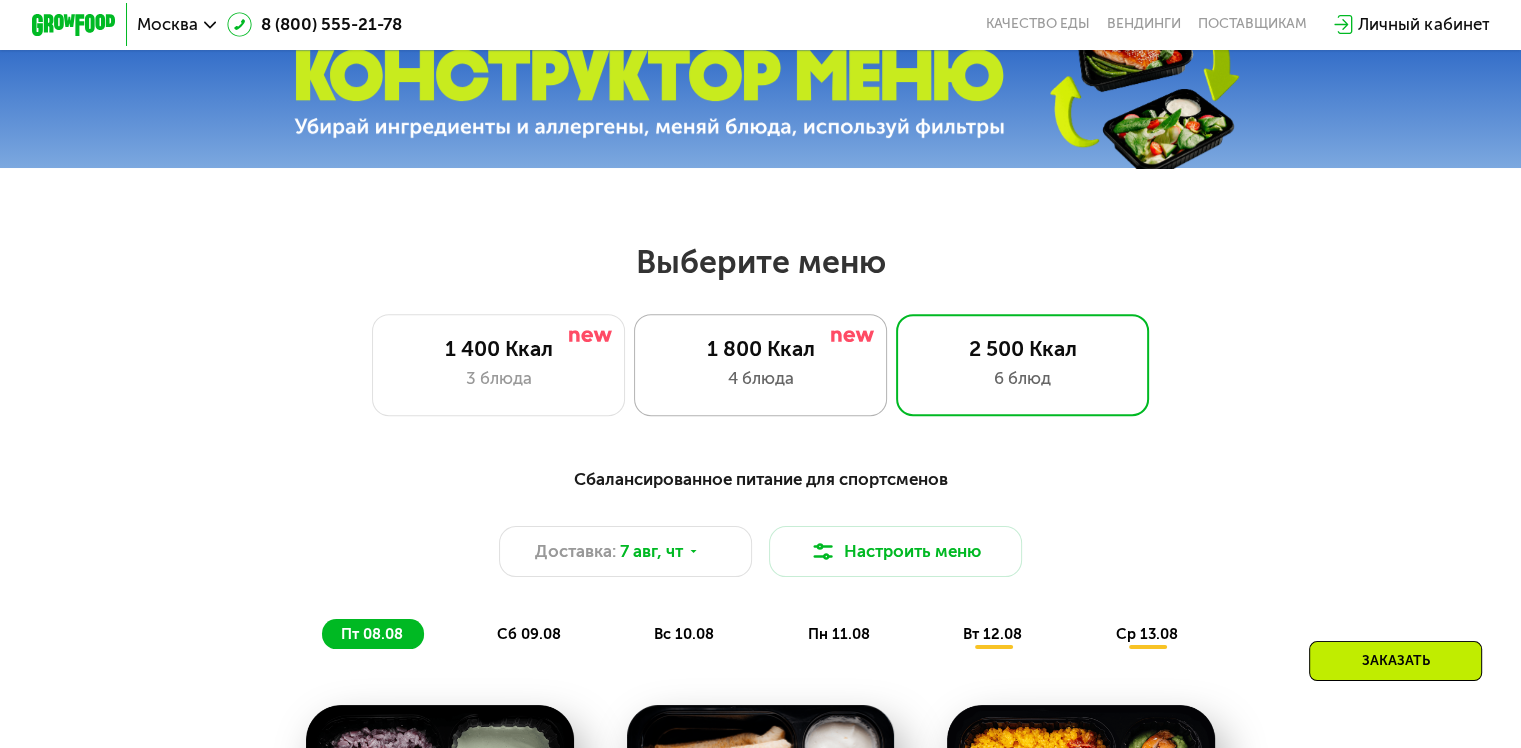 click on "4 блюда" at bounding box center (760, 378) 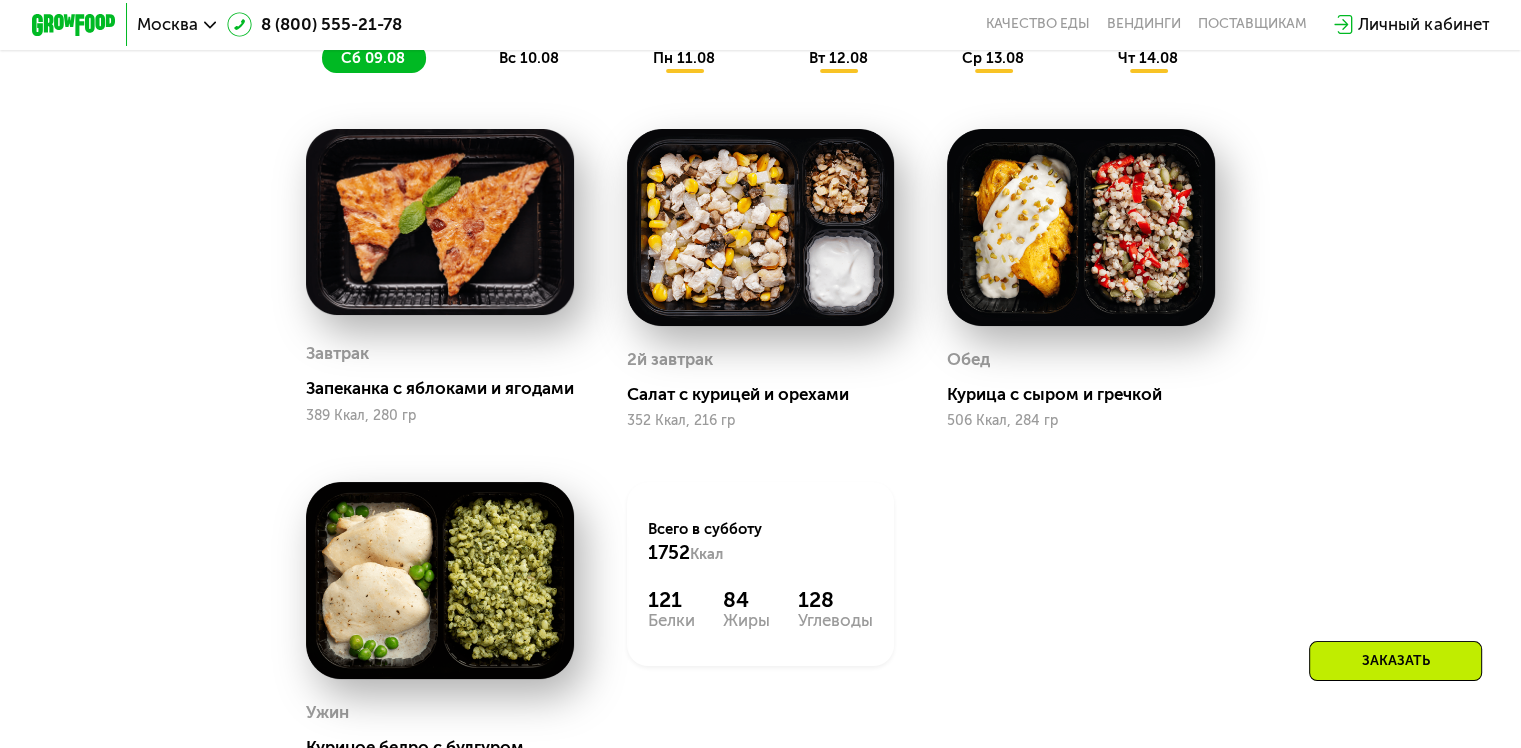scroll, scrollTop: 1200, scrollLeft: 0, axis: vertical 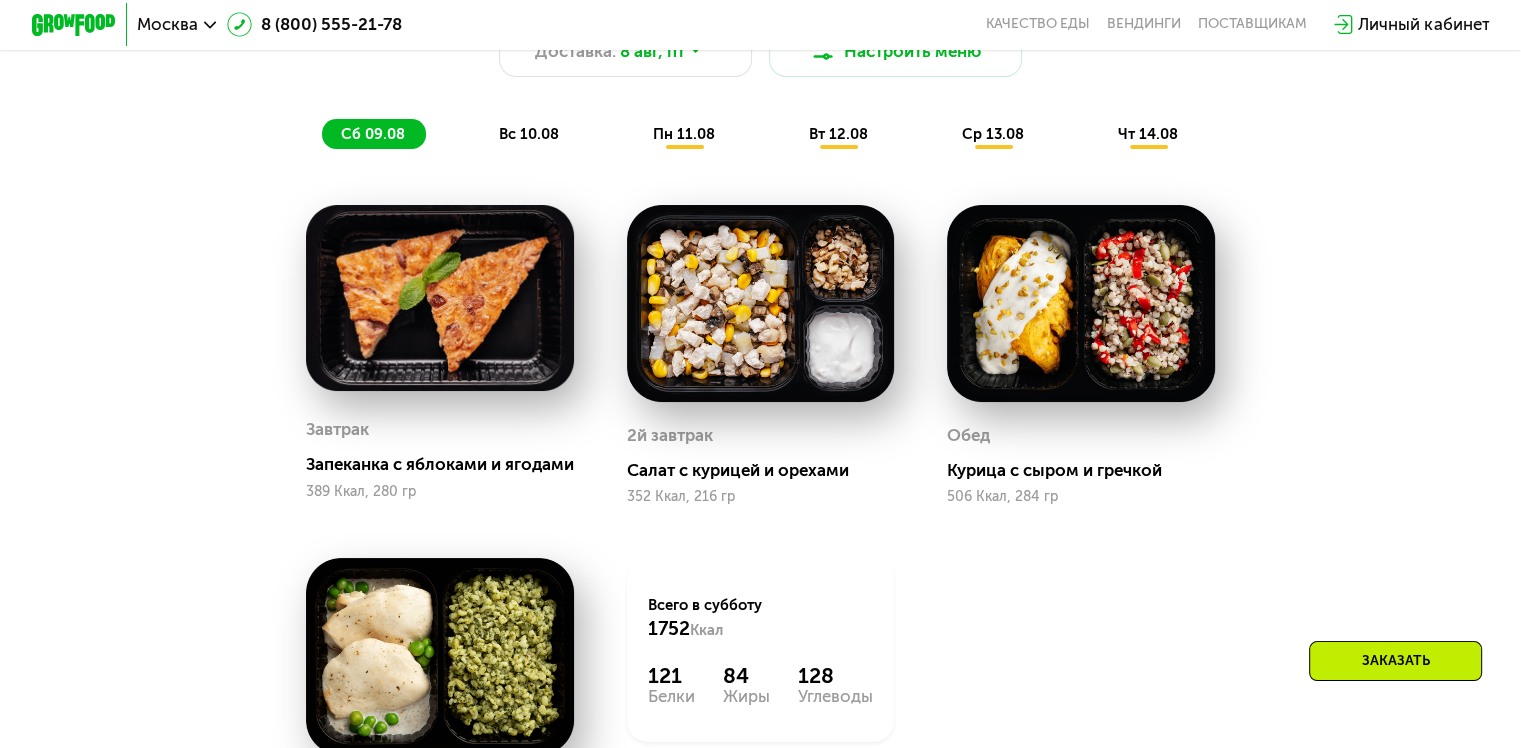 click on "вс 10.08" 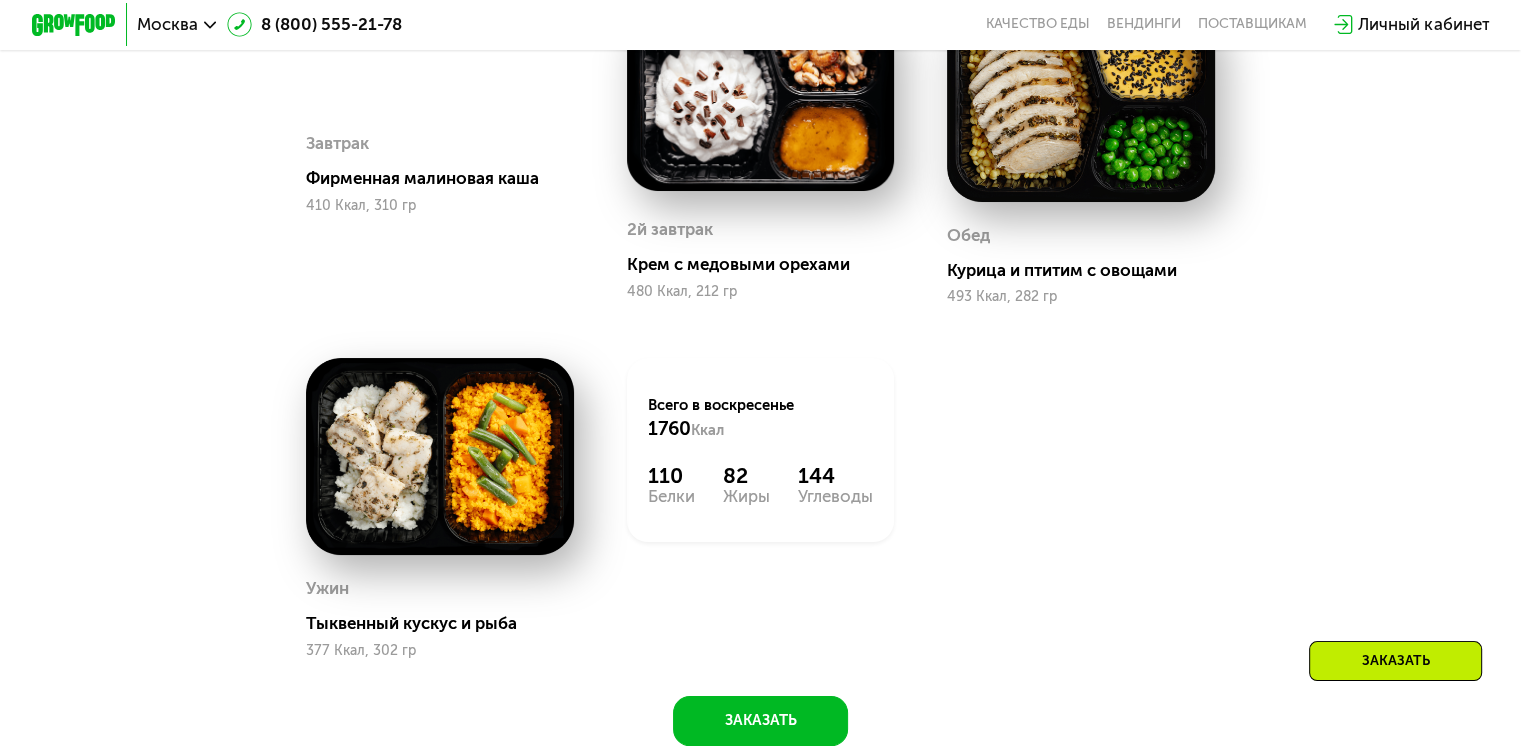 scroll, scrollTop: 1100, scrollLeft: 0, axis: vertical 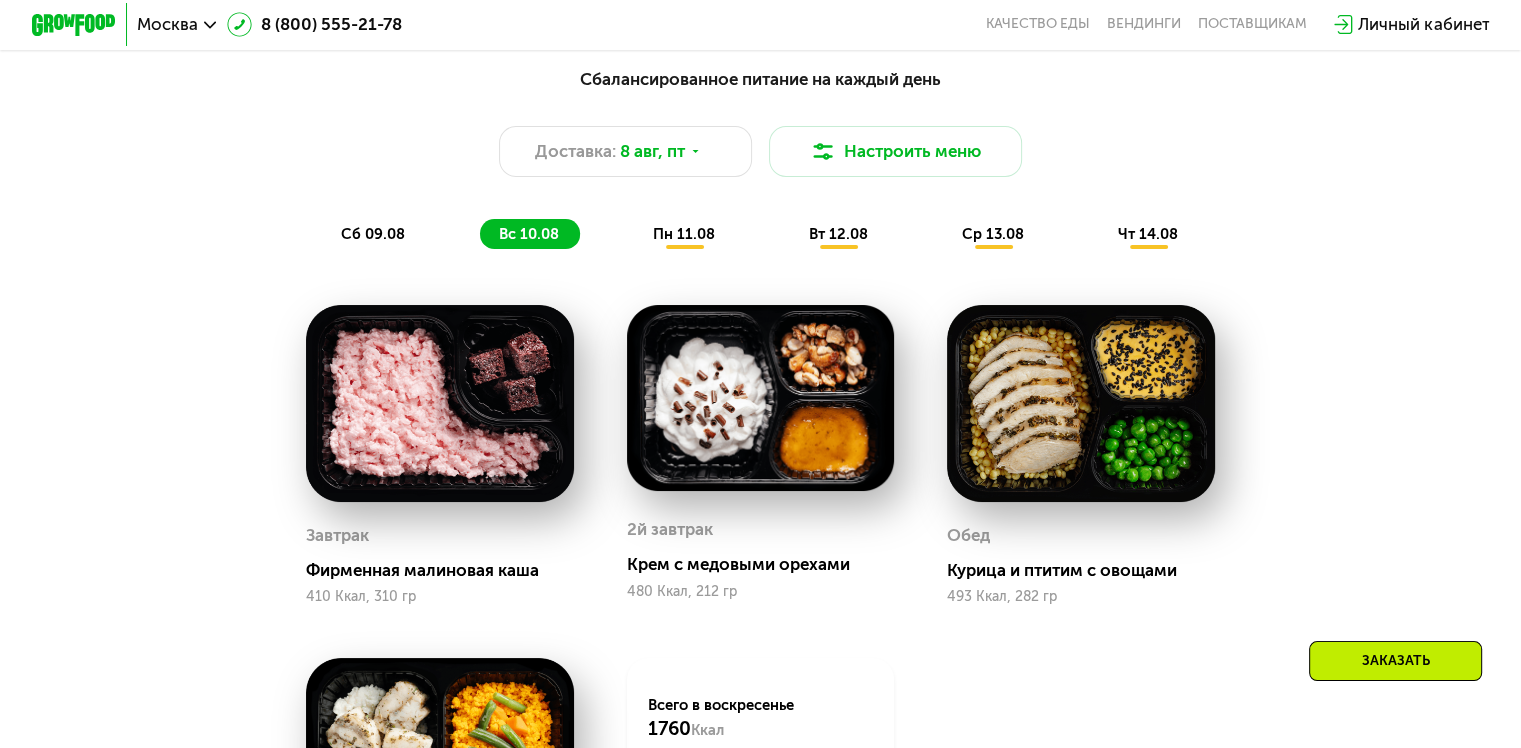 click on "пн 11.08" at bounding box center (684, 234) 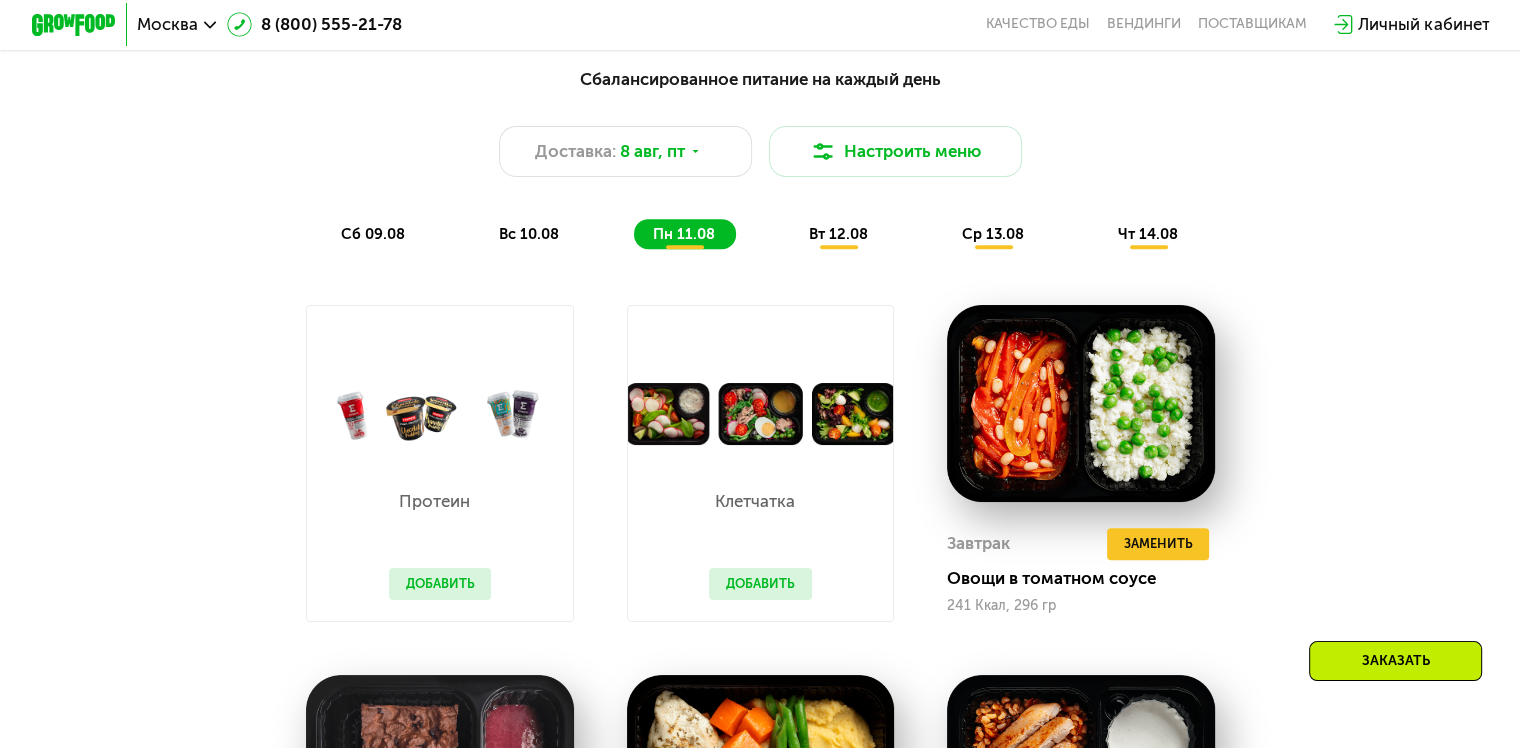 click on "вт 12.08" 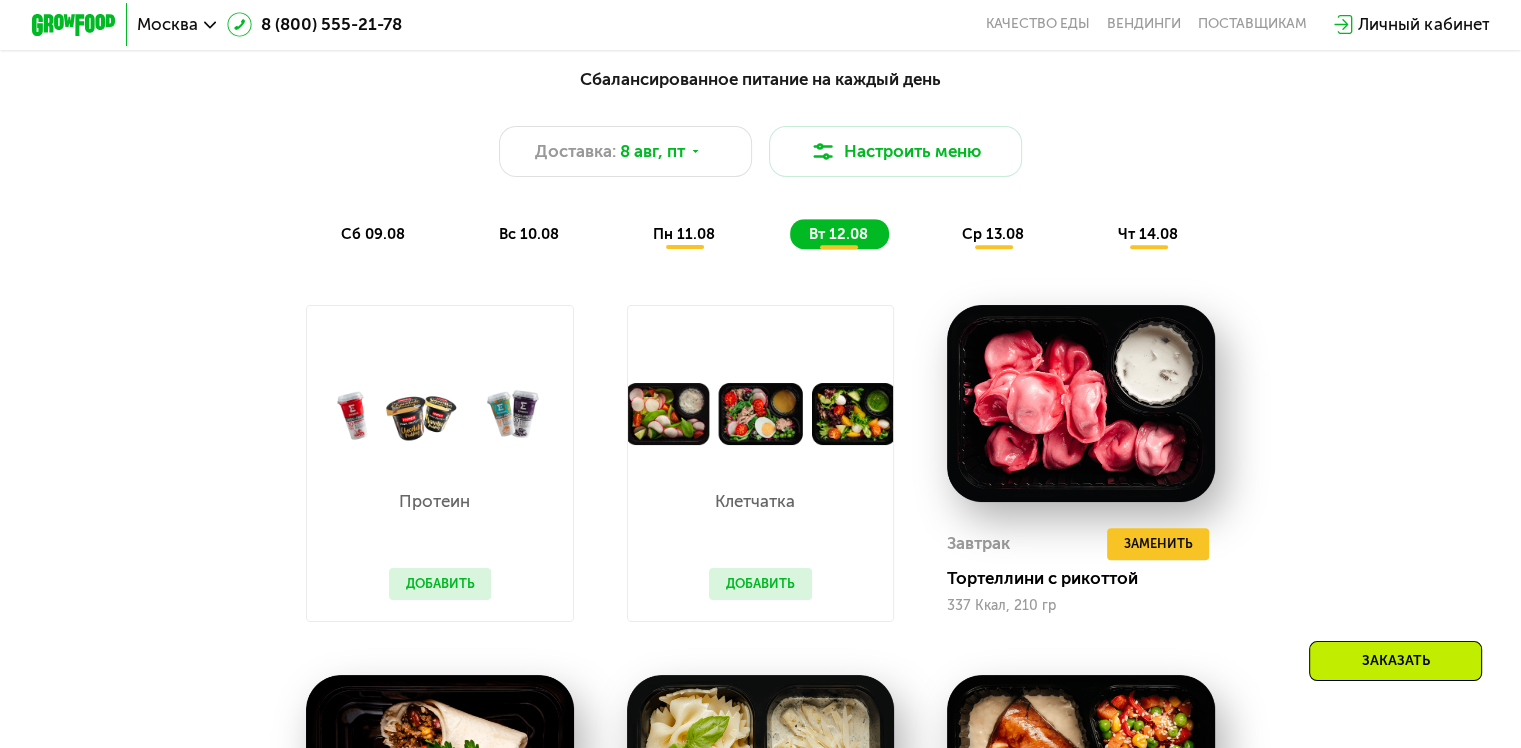 click on "ср 13.08" at bounding box center (993, 234) 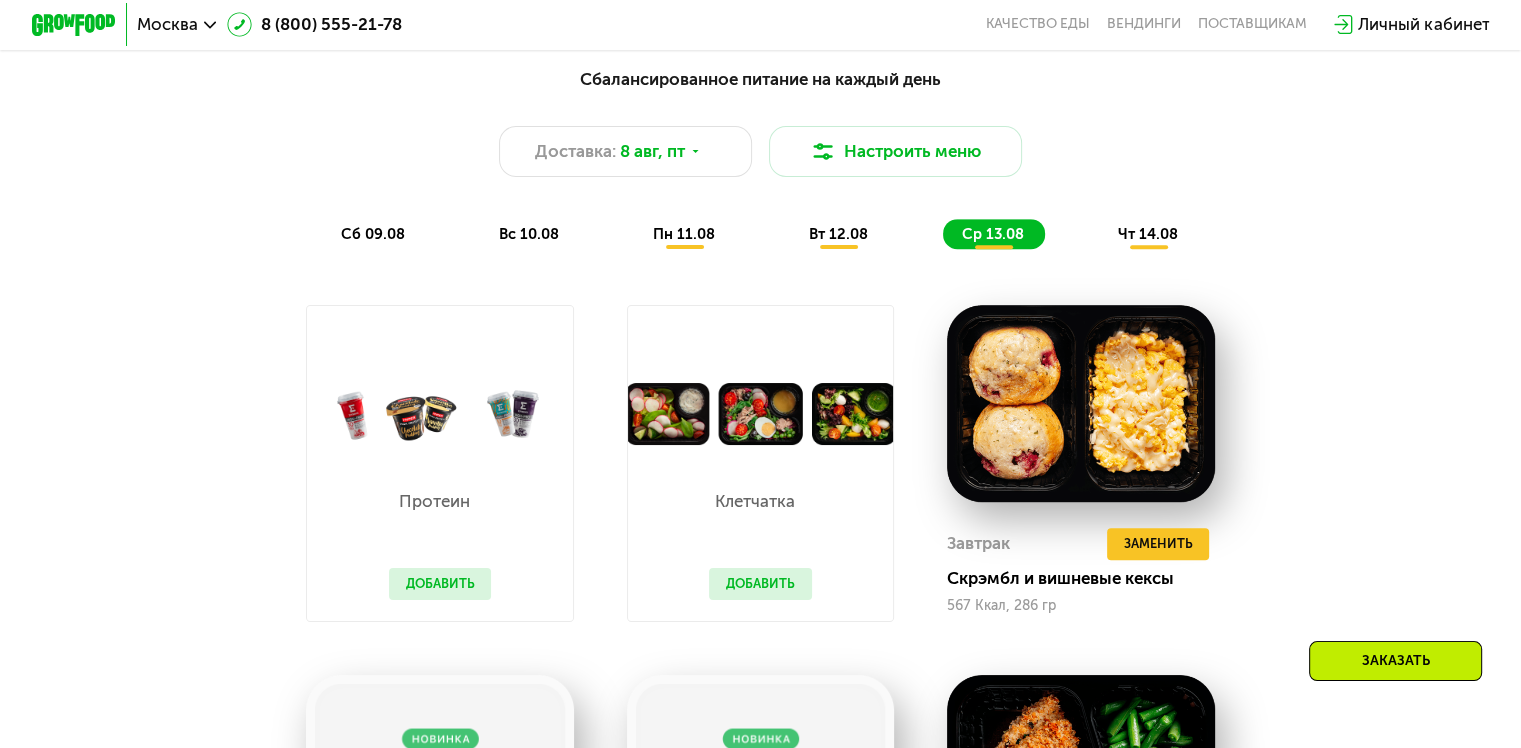 click on "чт 14.08" 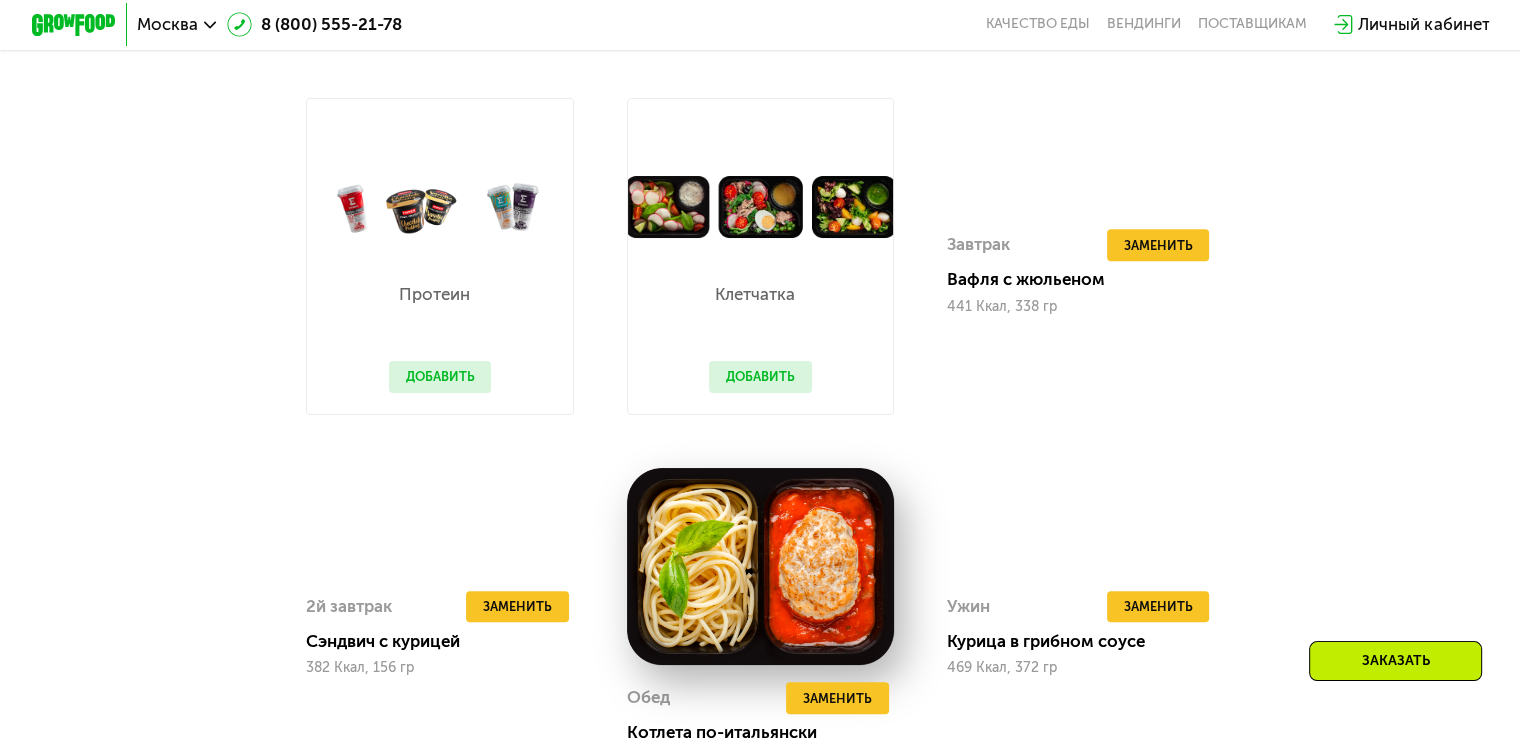 scroll, scrollTop: 1100, scrollLeft: 0, axis: vertical 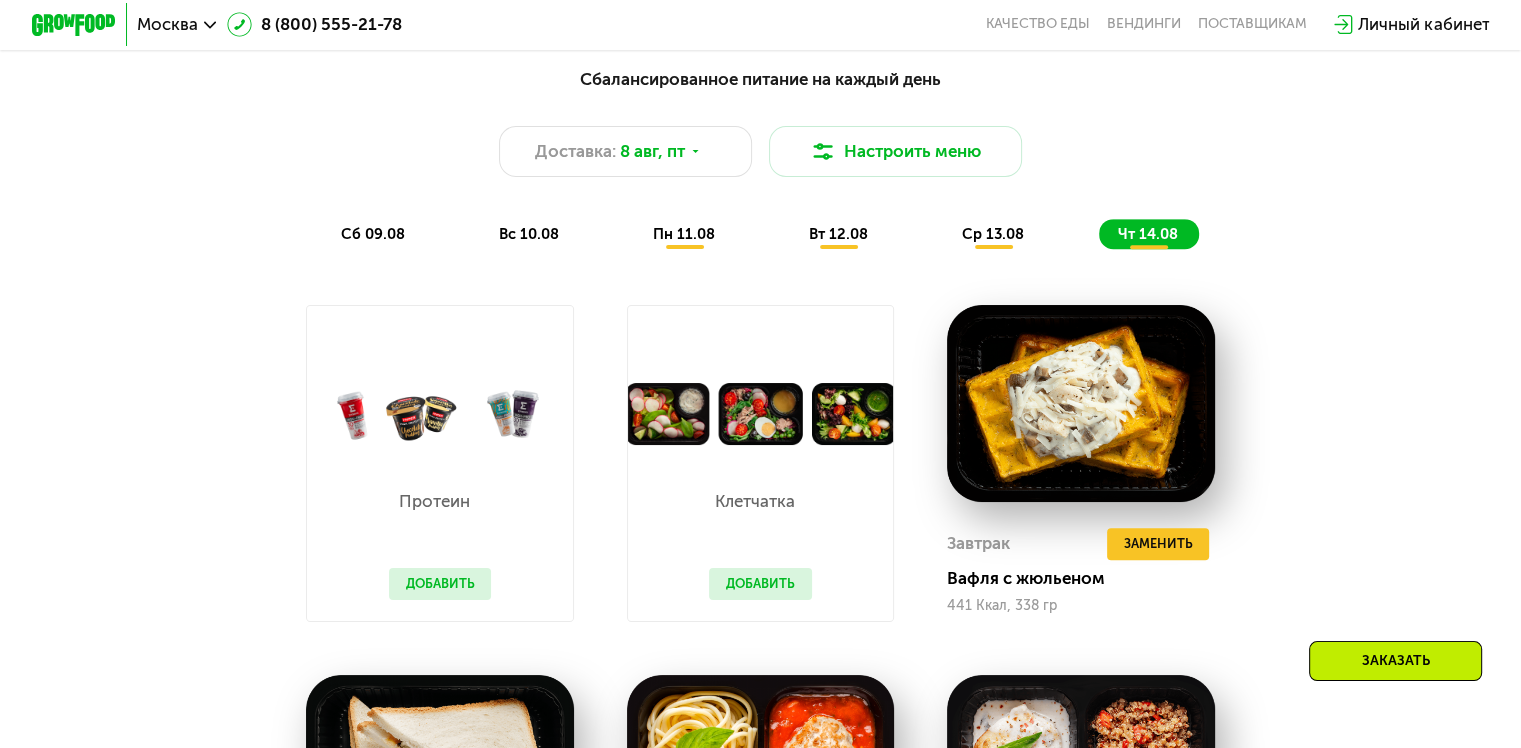 click on "сб 09.08" at bounding box center [373, 234] 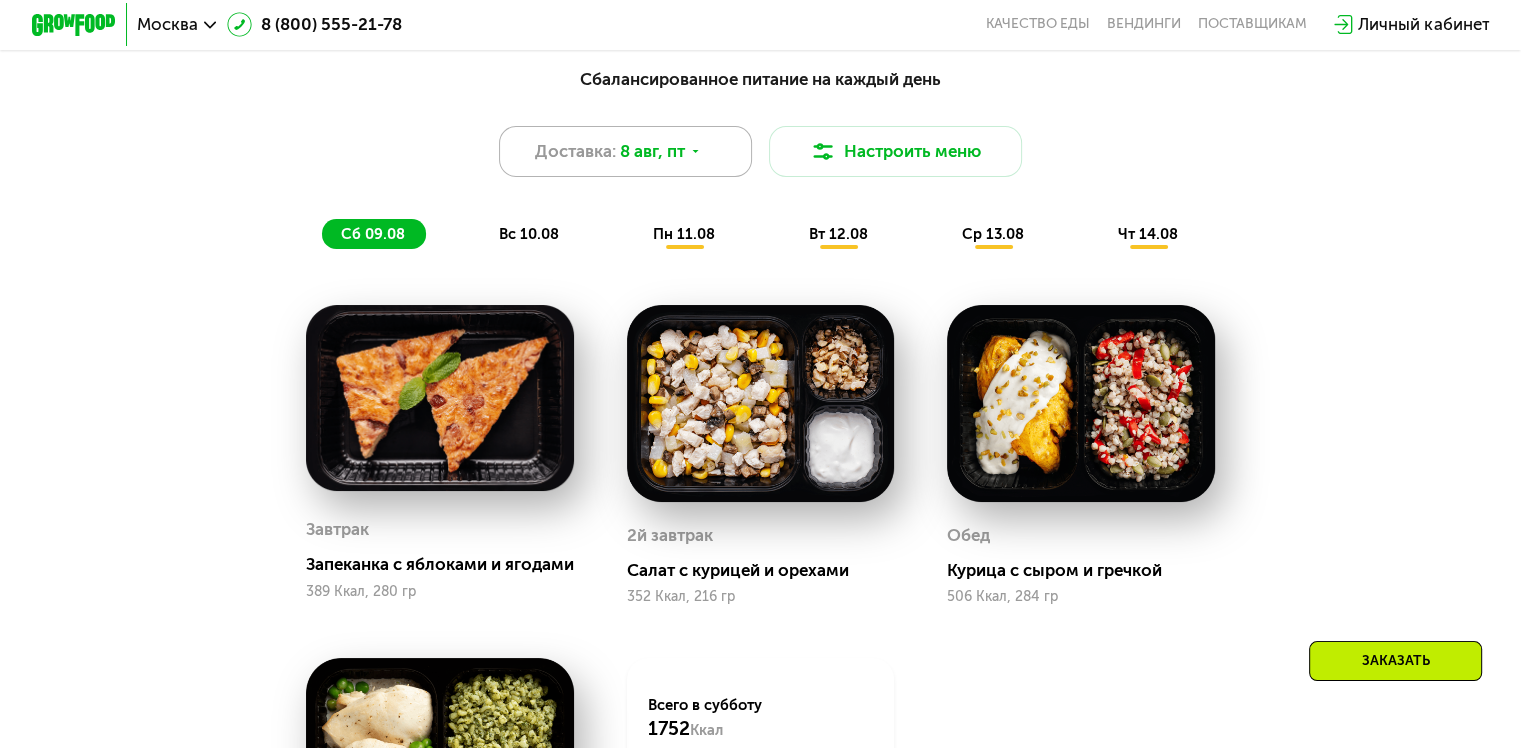 click on "Доставка: 8 авг, пт" at bounding box center (626, 151) 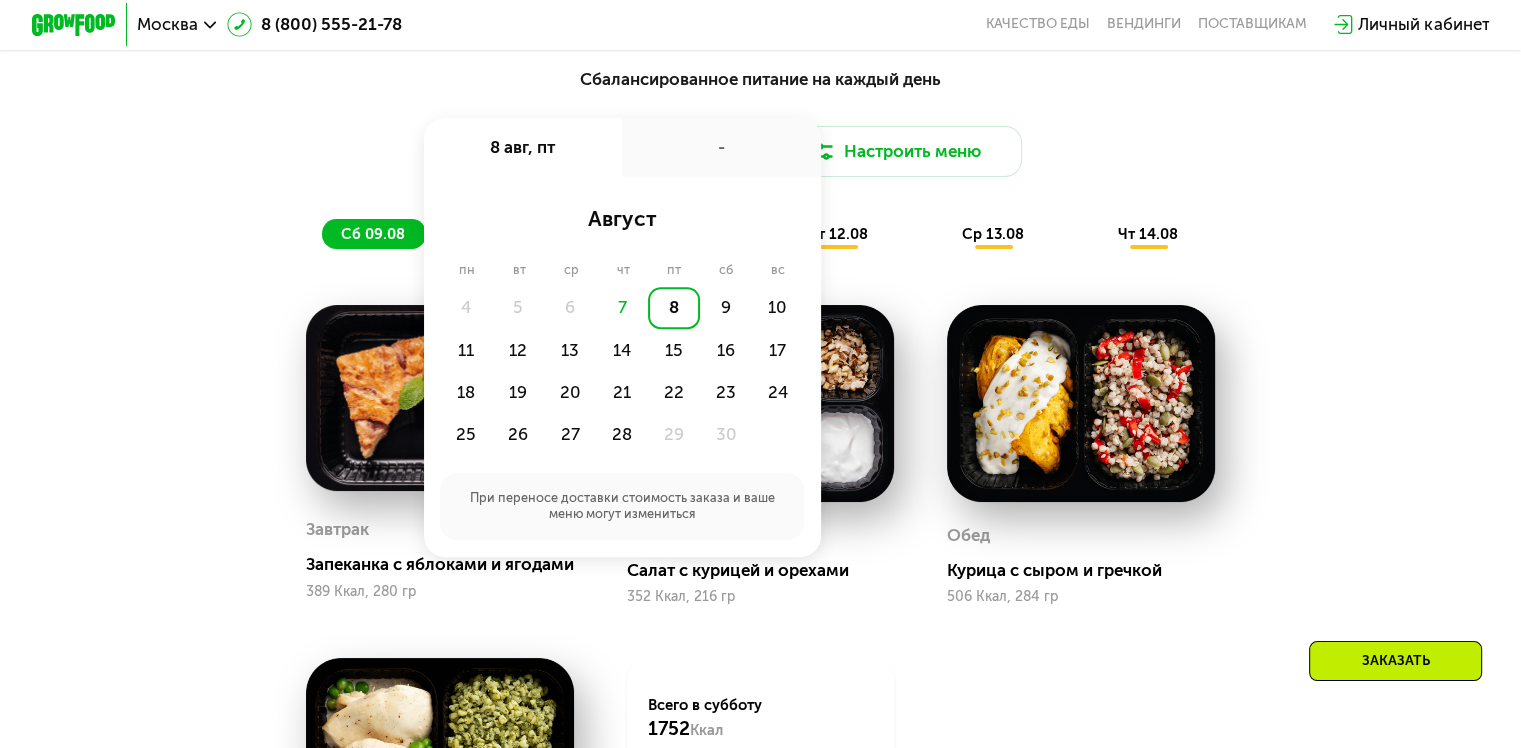 click on "-" at bounding box center (721, 147) 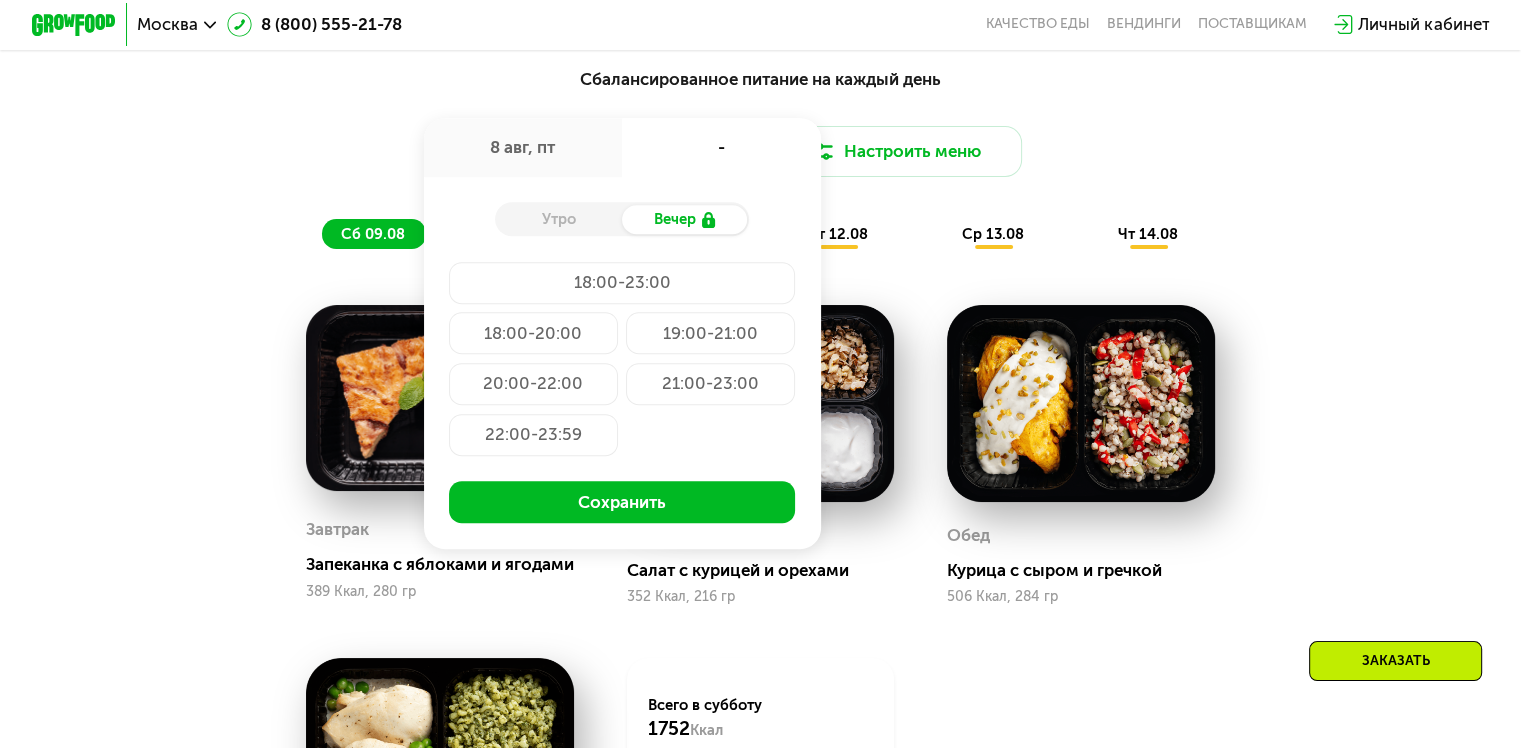 click on "Доставка: [DATE], [DAY] [DATE], [DAY] -  Утро  Вечер [TIME]-[TIME] [TIME]-[TIME] [TIME]-[TIME] [TIME]-[TIME] [TIME]-[TIME] [TIME]-[TIME] Сохранить Настроить меню" at bounding box center [760, 151] 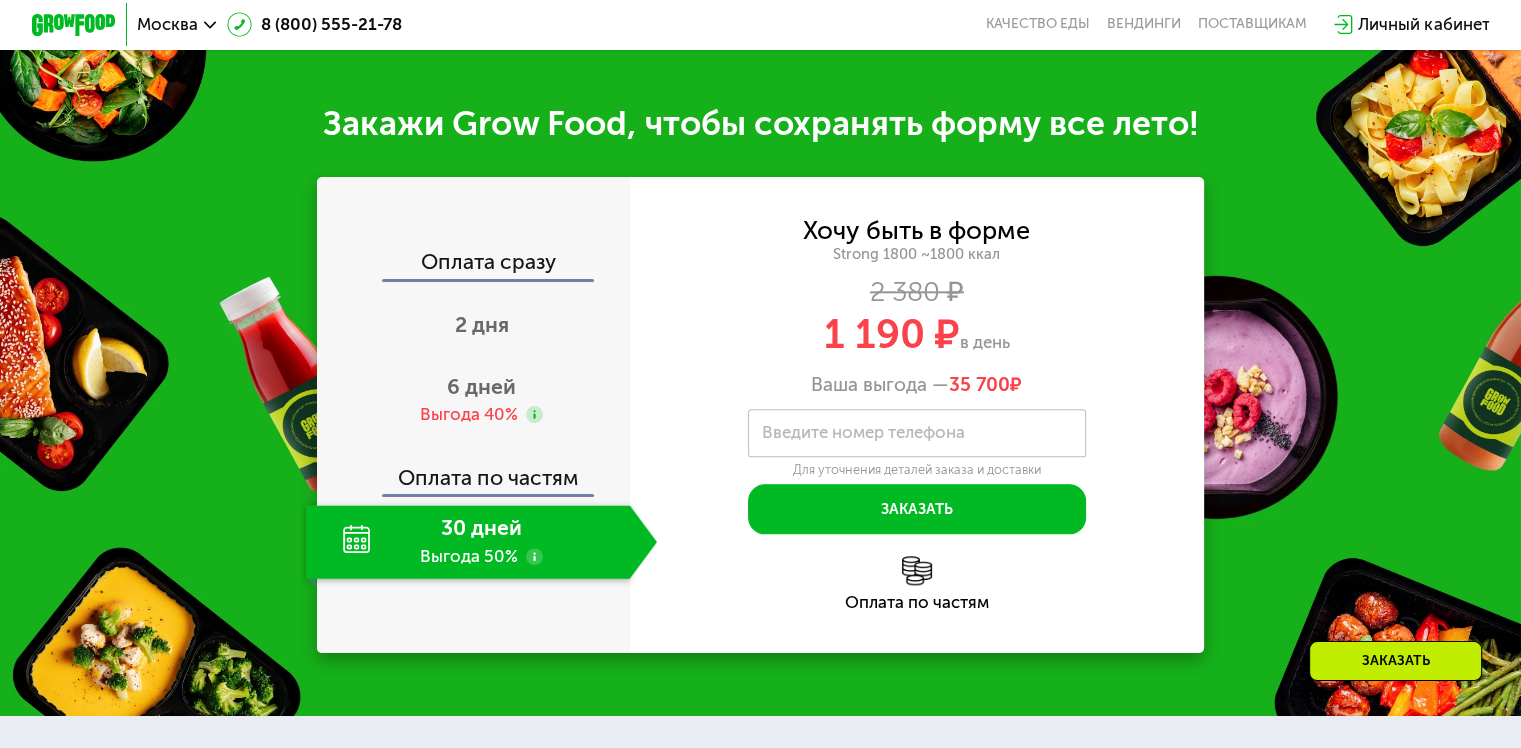 scroll, scrollTop: 2200, scrollLeft: 0, axis: vertical 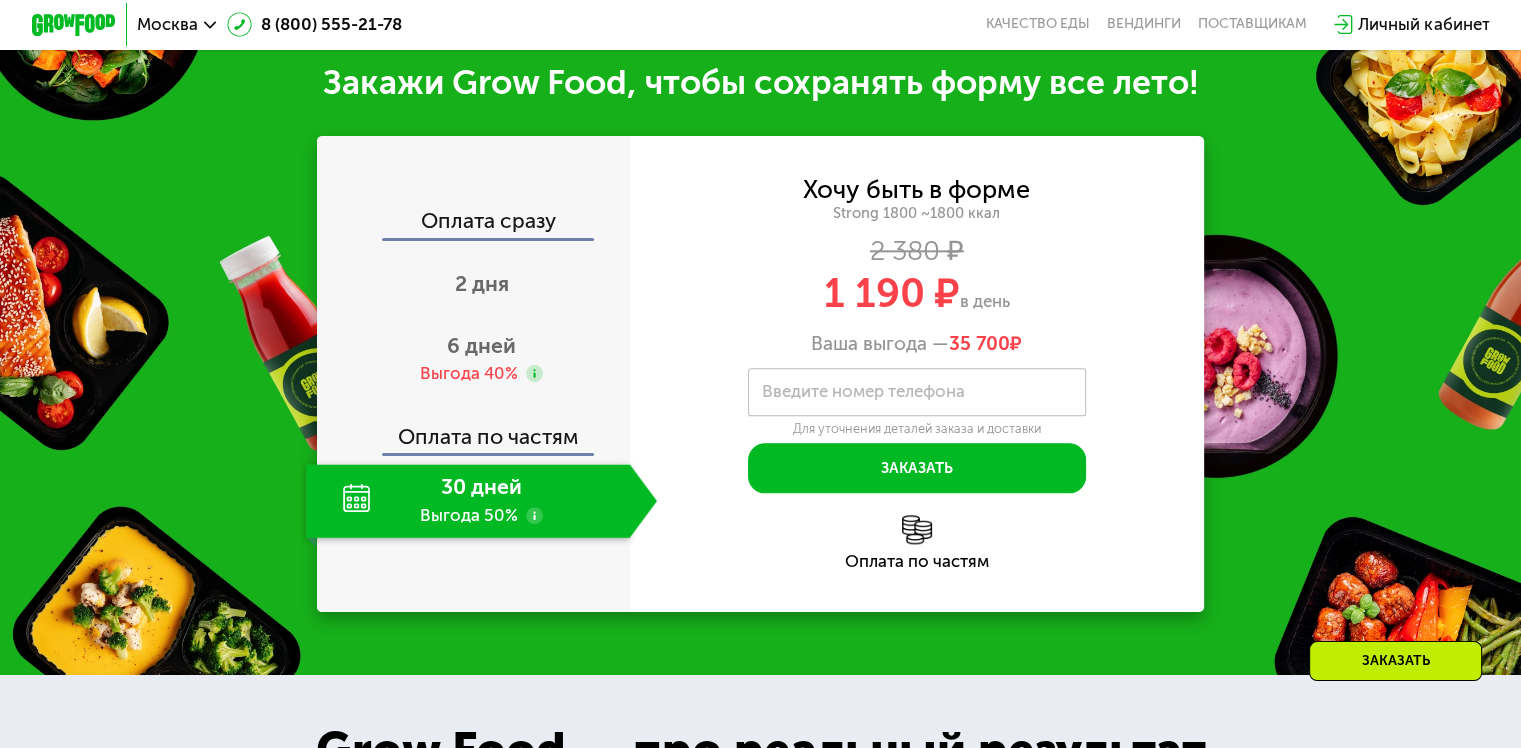 click on "Оплата сразу" 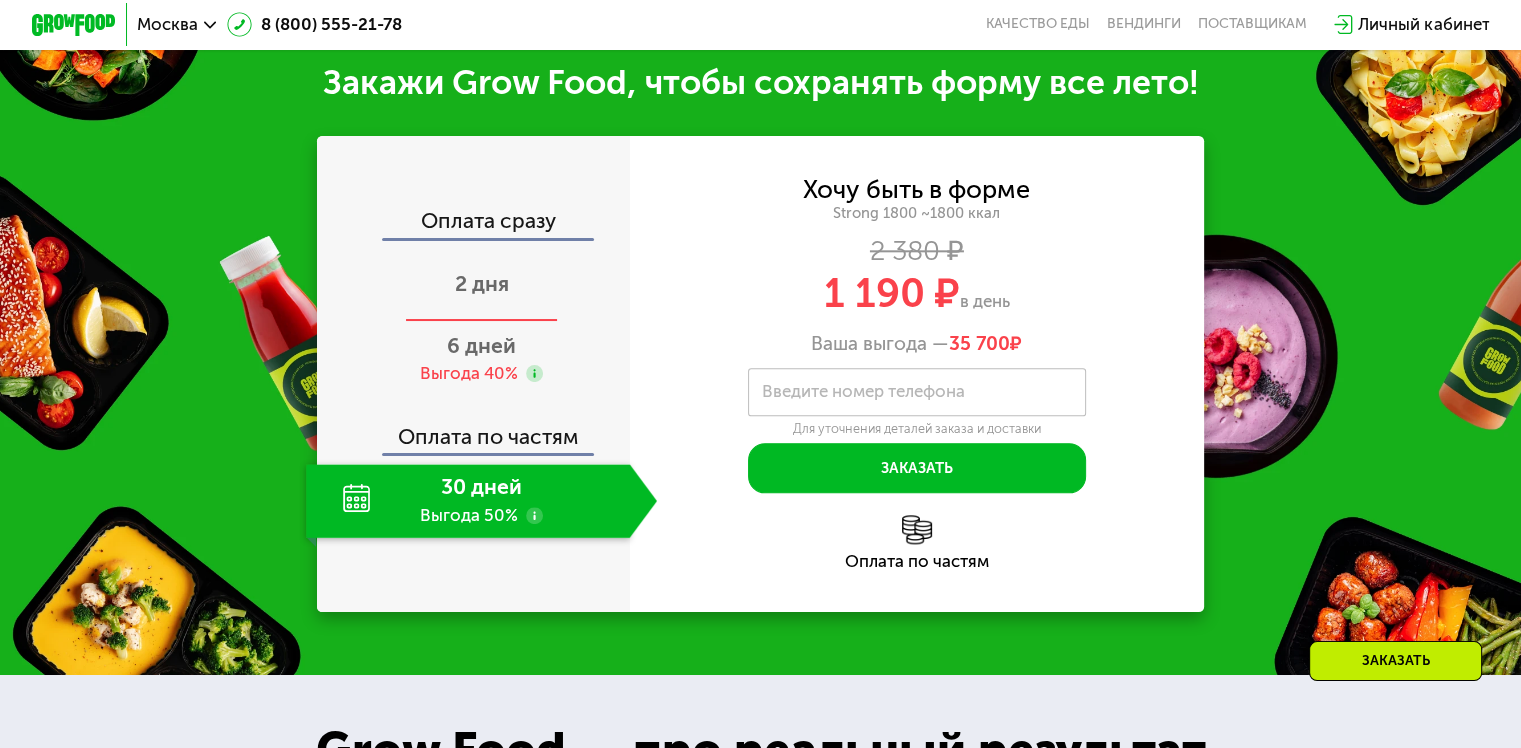 click on "2 дня" at bounding box center [481, 285] 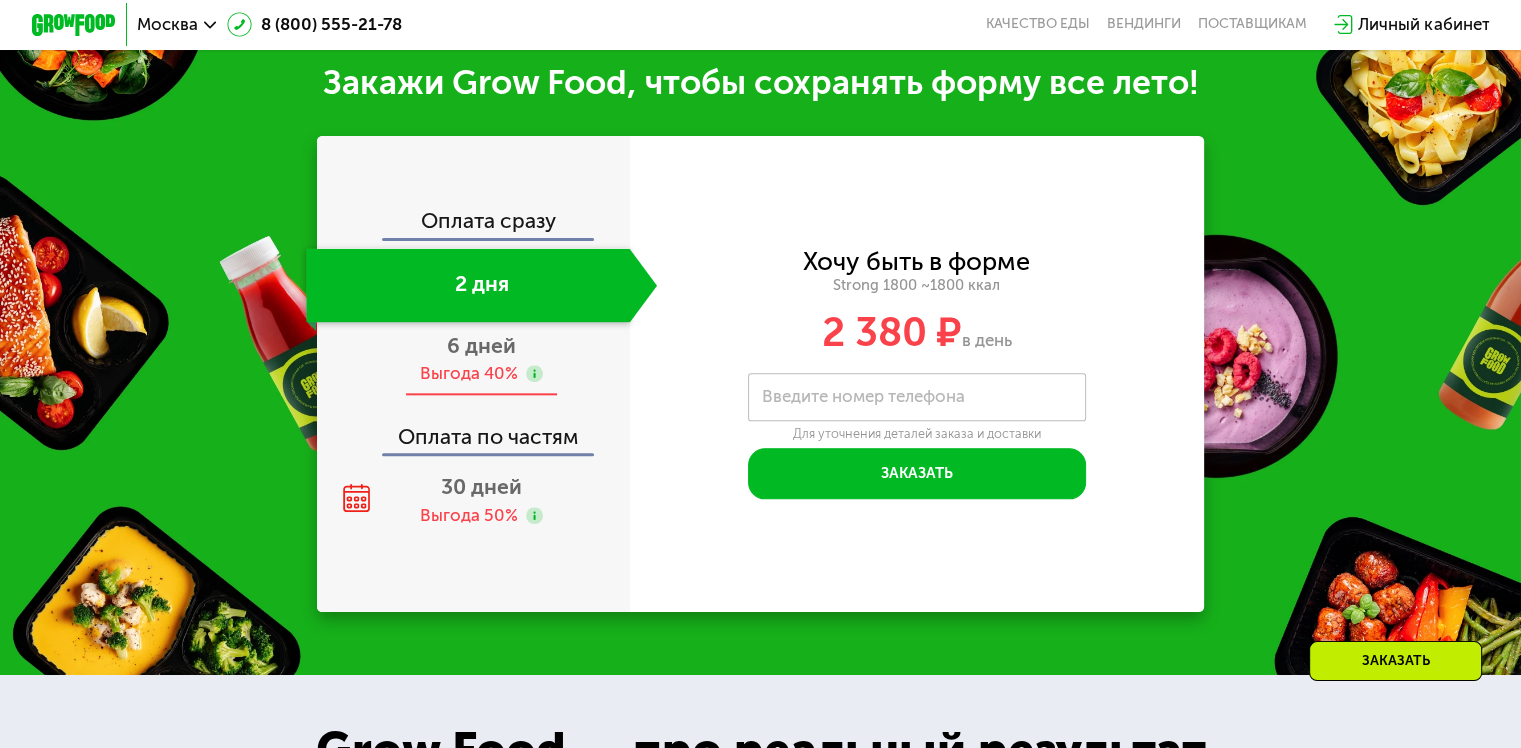 click on "6 дней" at bounding box center [481, 345] 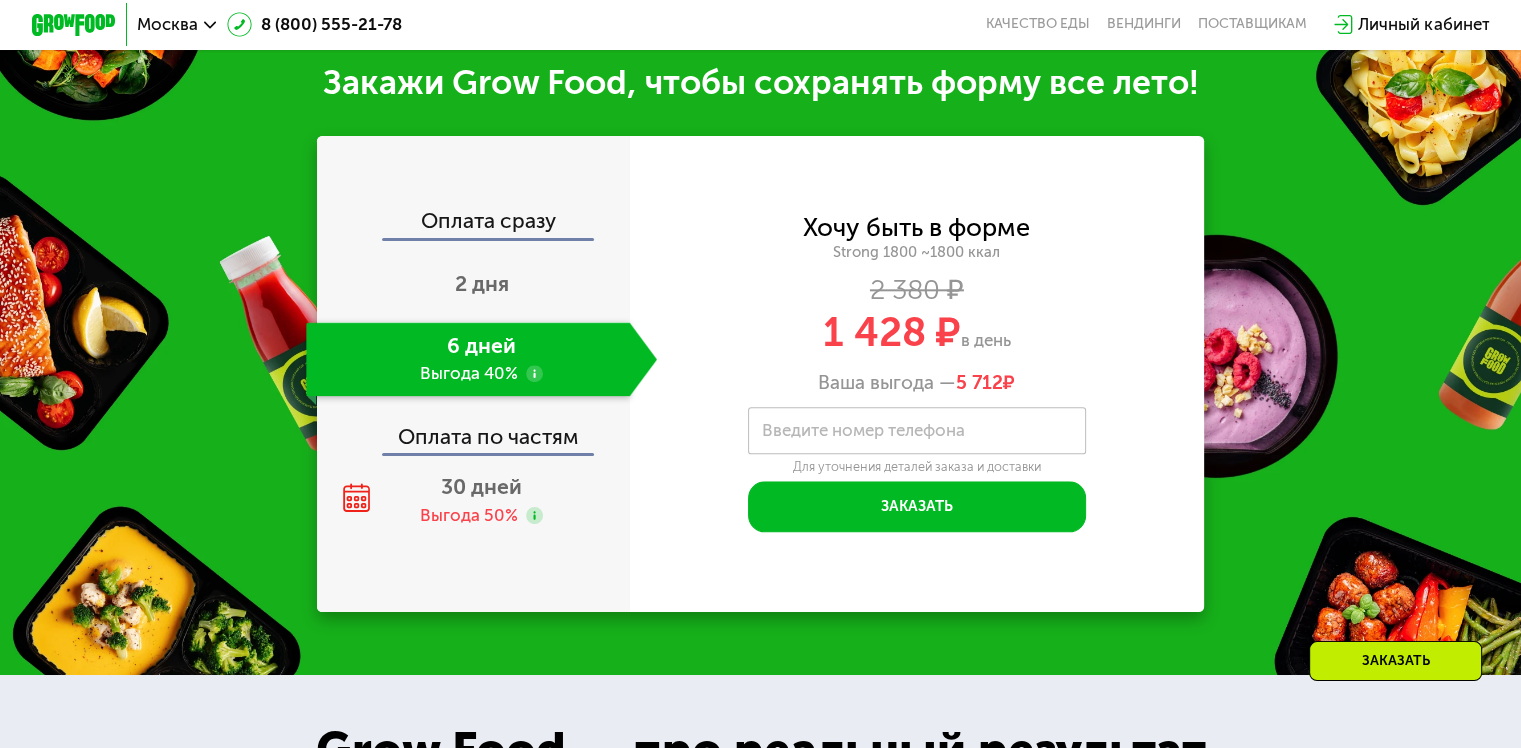 click on "Оплата сразу" 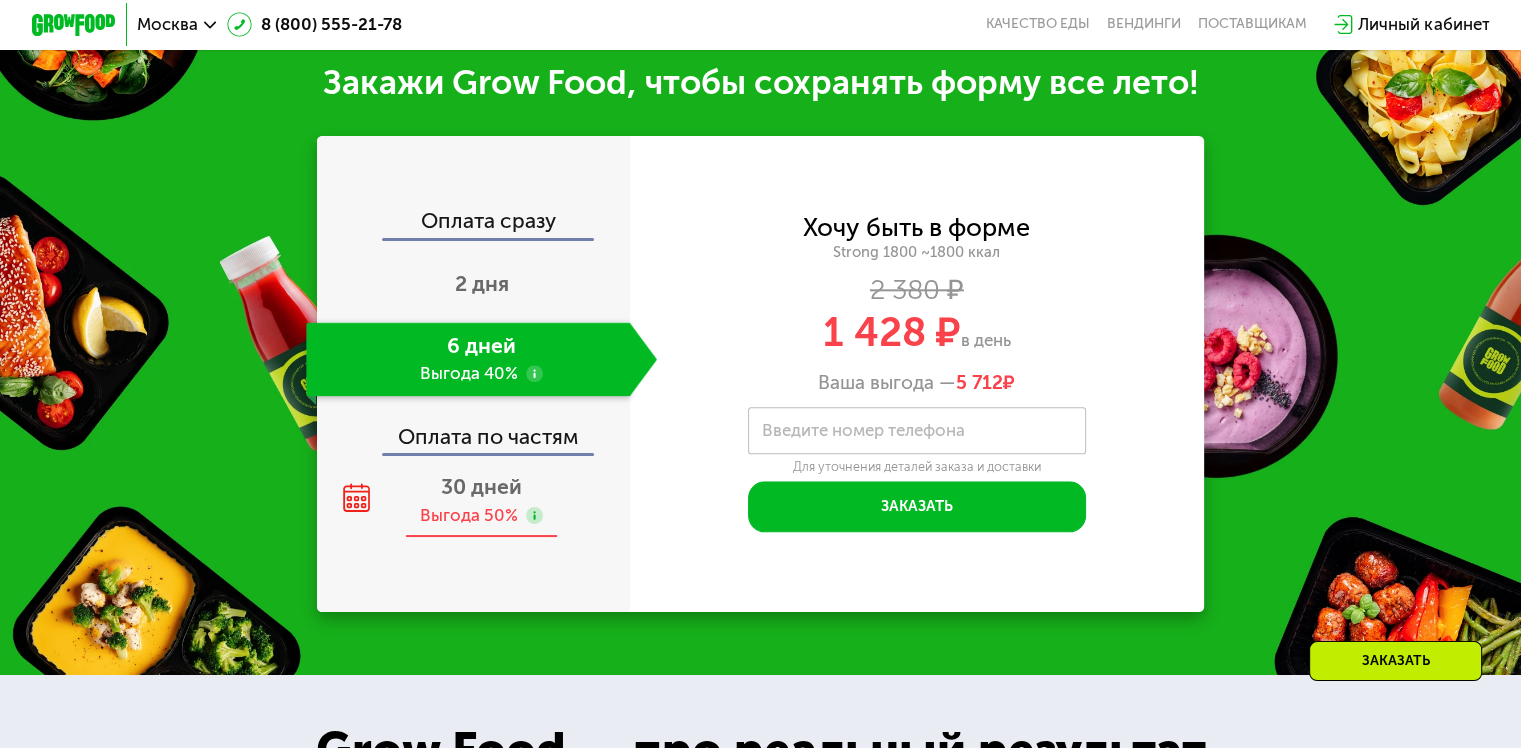 click on "30 дней" at bounding box center [481, 486] 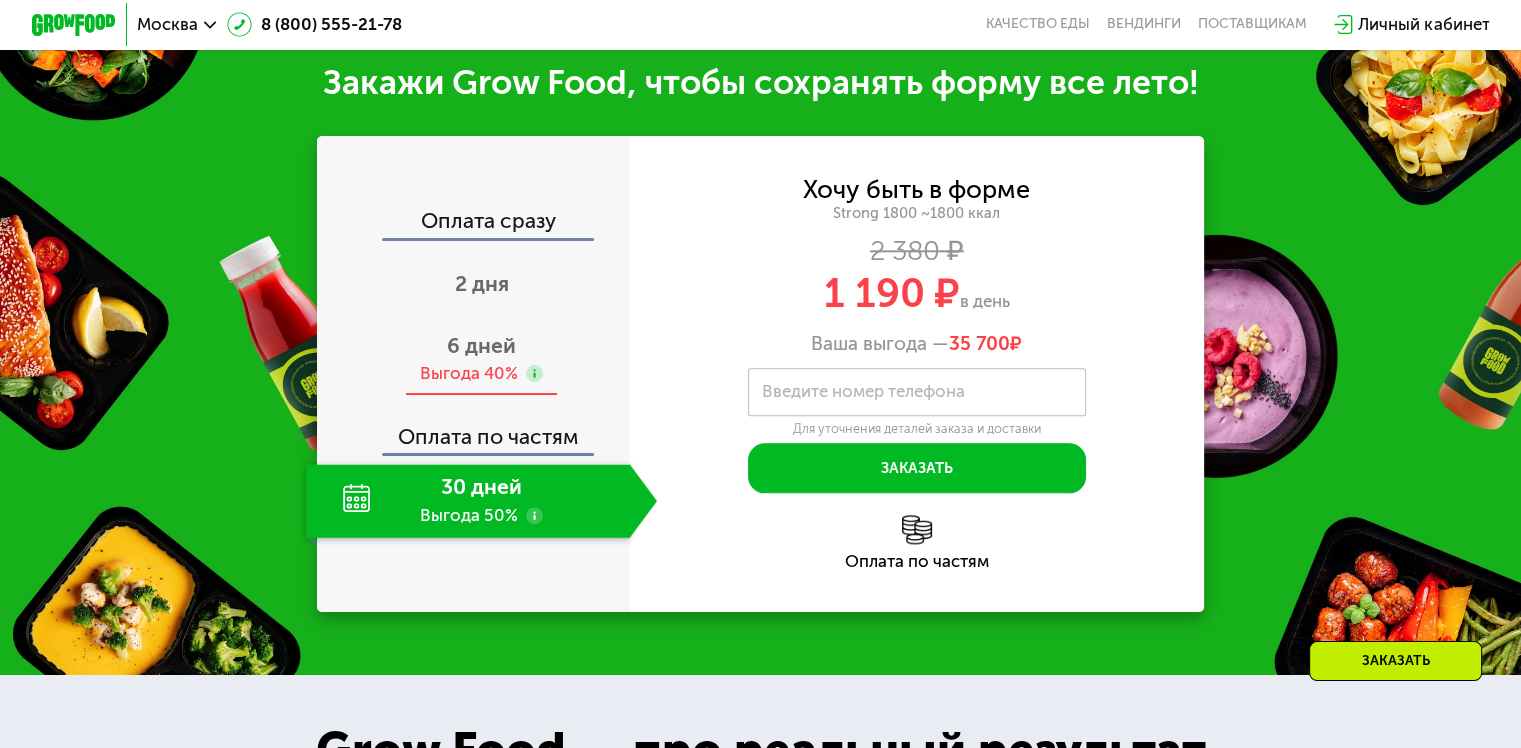 click on "6 дней Выгода 40%" at bounding box center [481, 359] 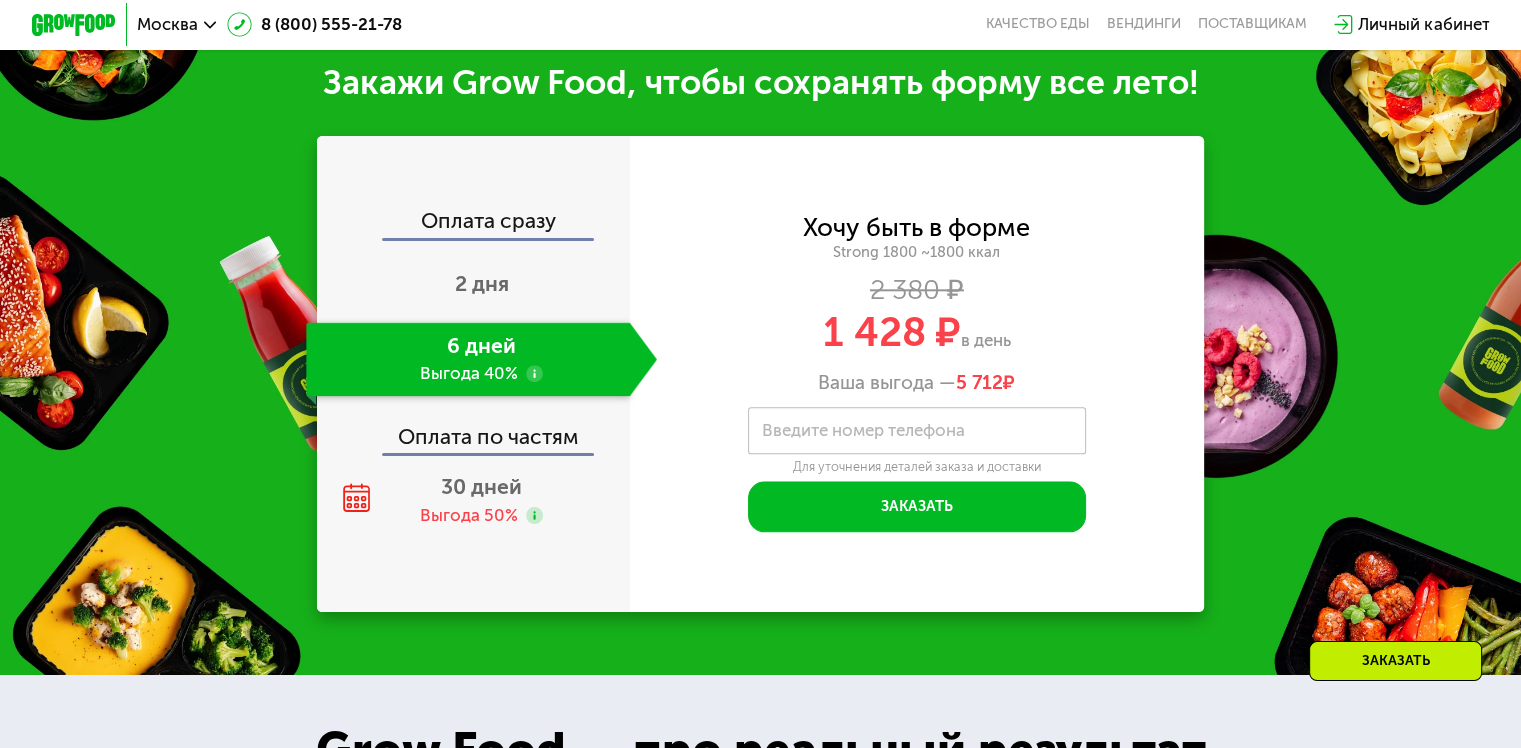 click on "Оплата сразу" 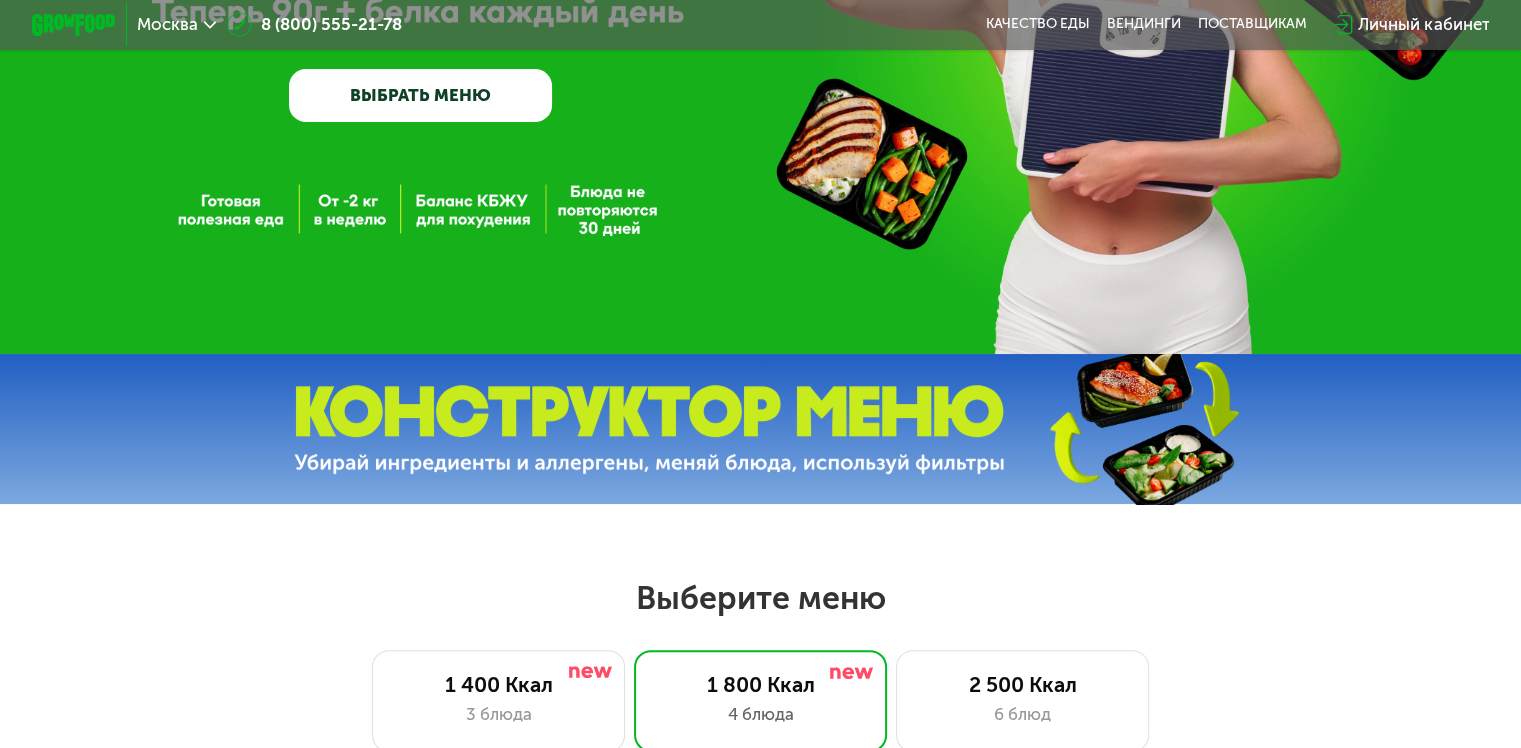 scroll, scrollTop: 0, scrollLeft: 0, axis: both 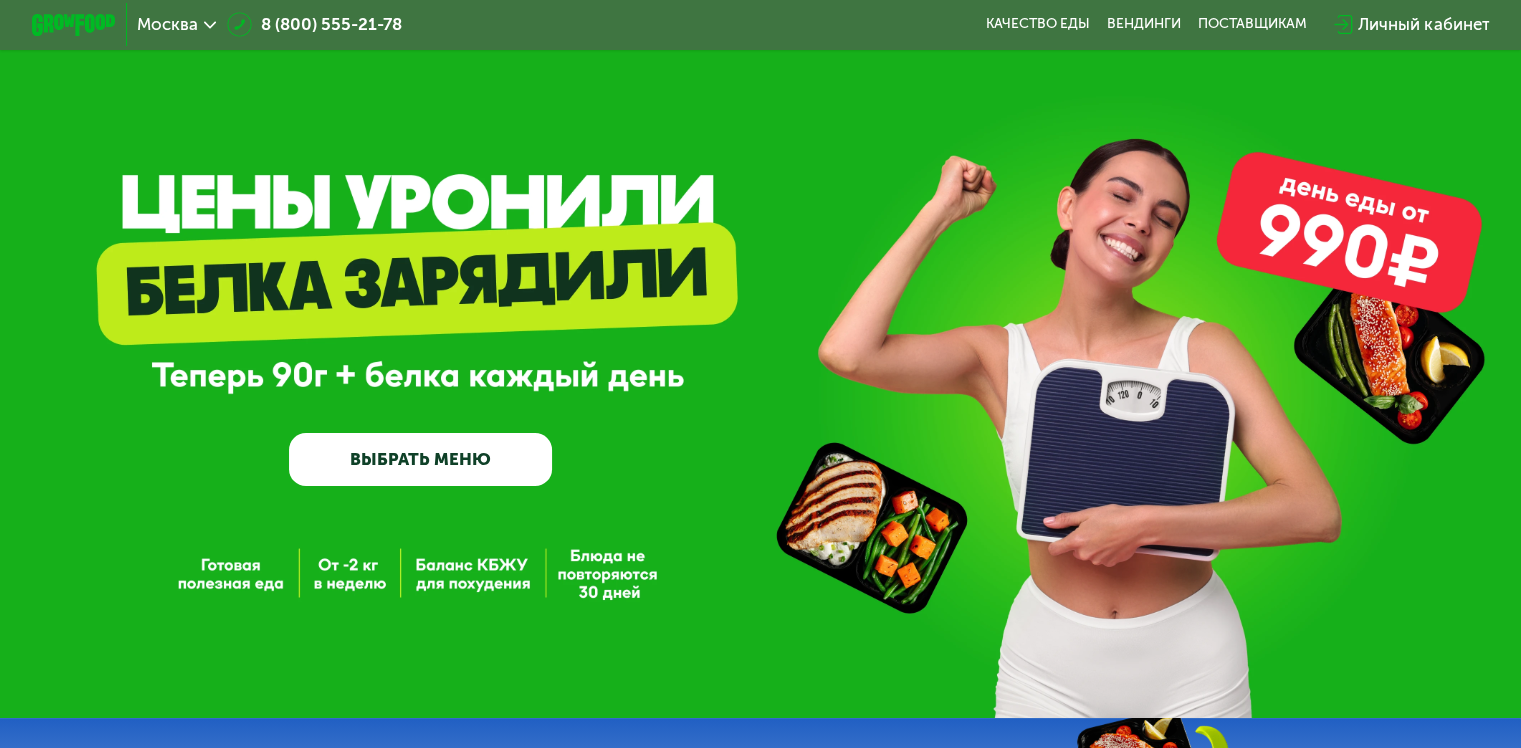 click on "ВЫБРАТЬ МЕНЮ" at bounding box center [420, 459] 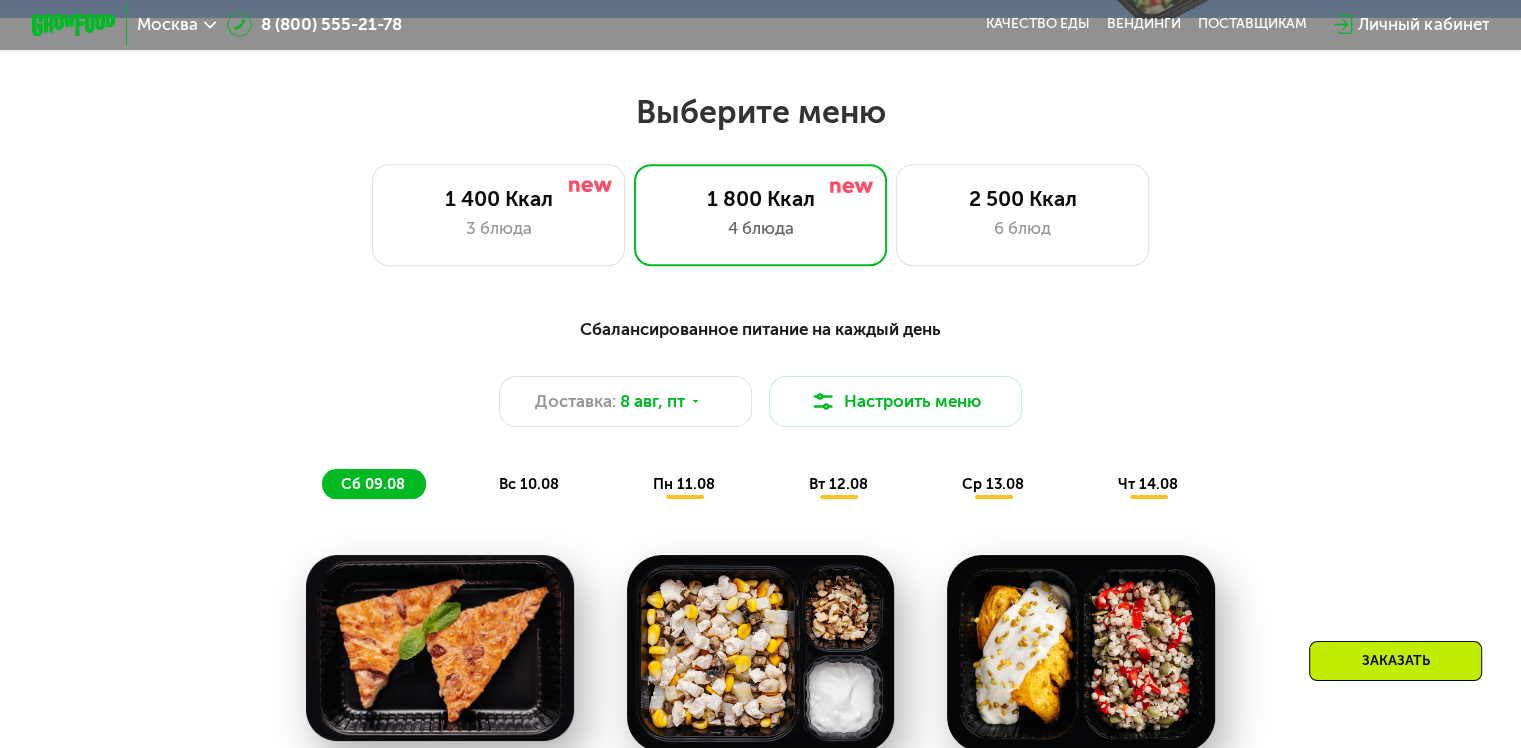 scroll, scrollTop: 900, scrollLeft: 0, axis: vertical 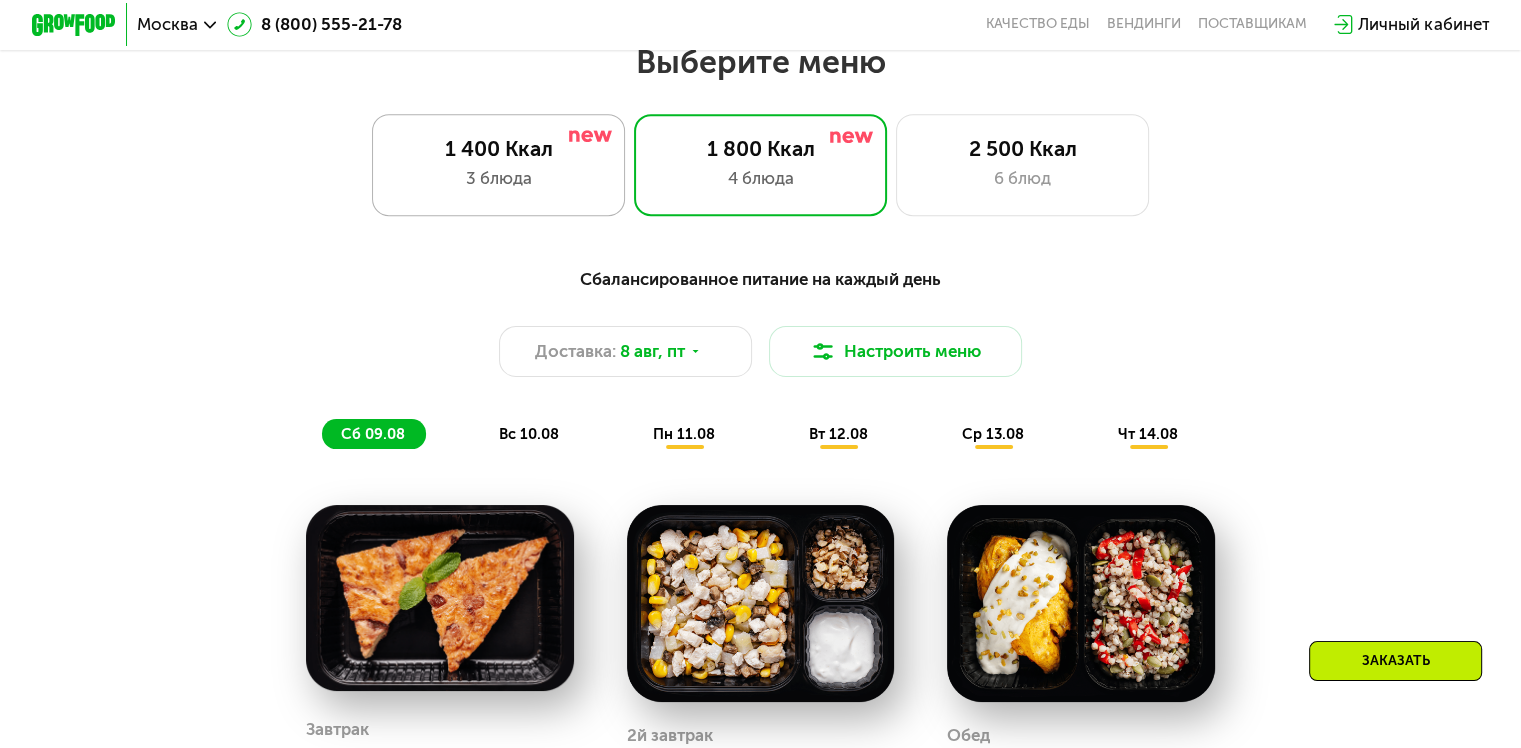 click on "1 400 Ккал 3 блюда" 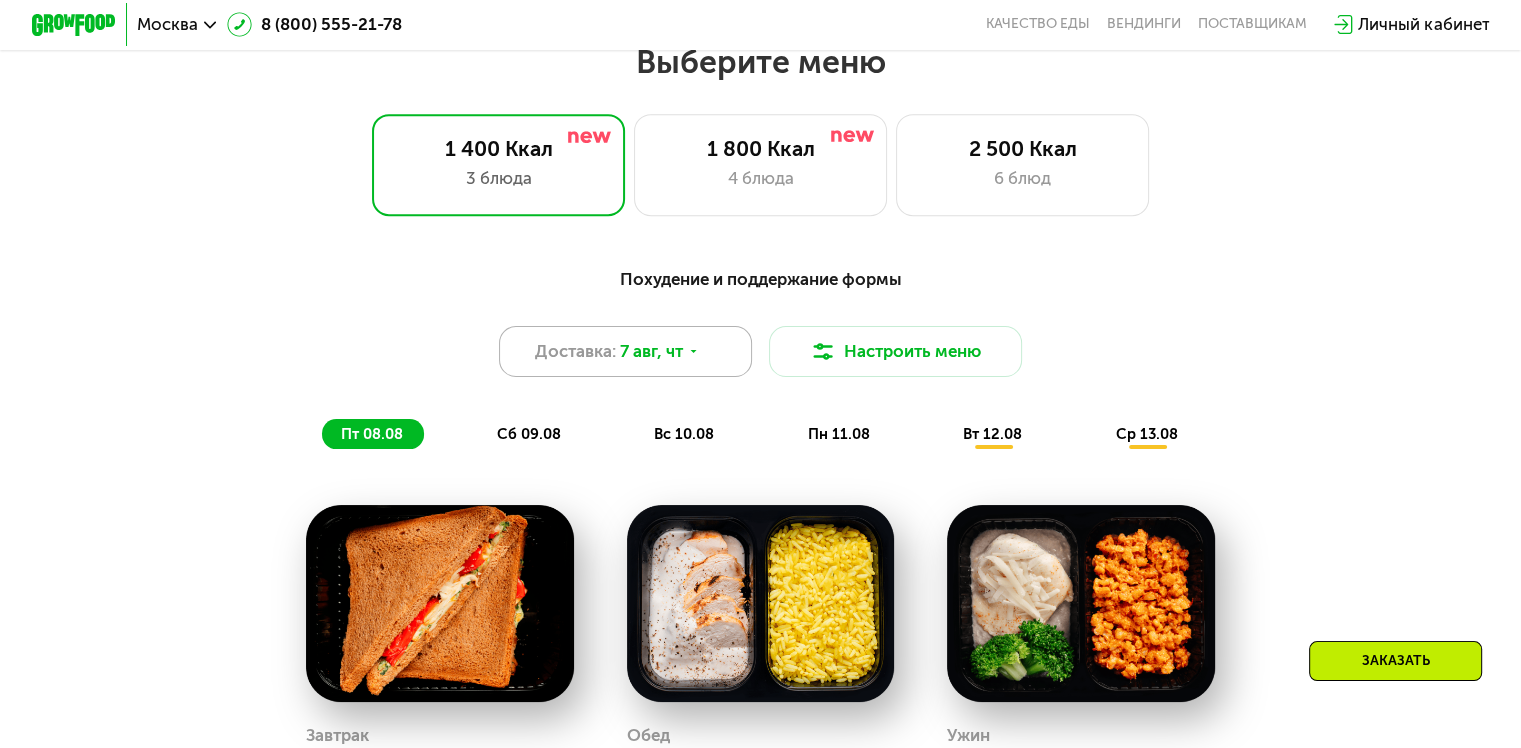 click on "Доставка: 7 авг, чт" at bounding box center [626, 351] 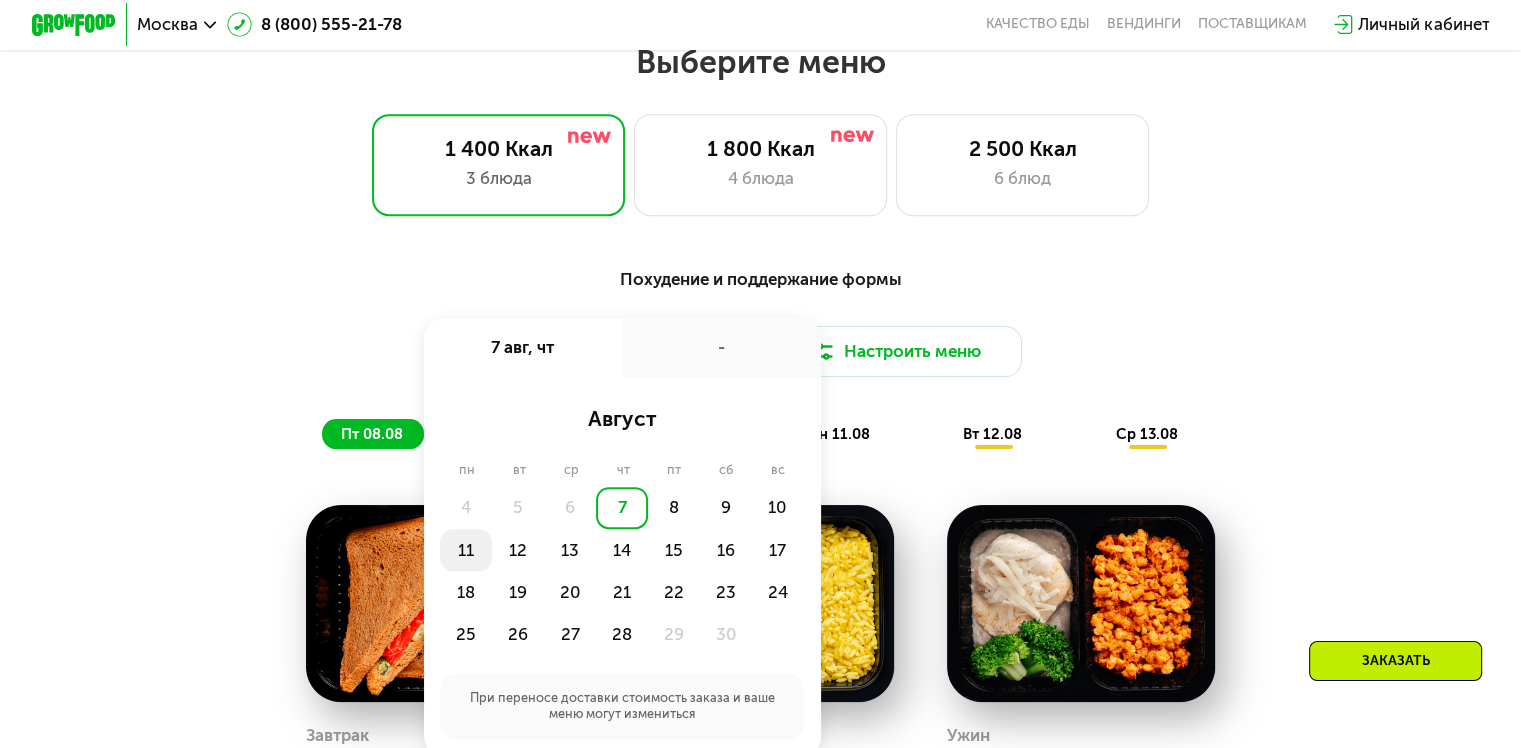 click on "11" 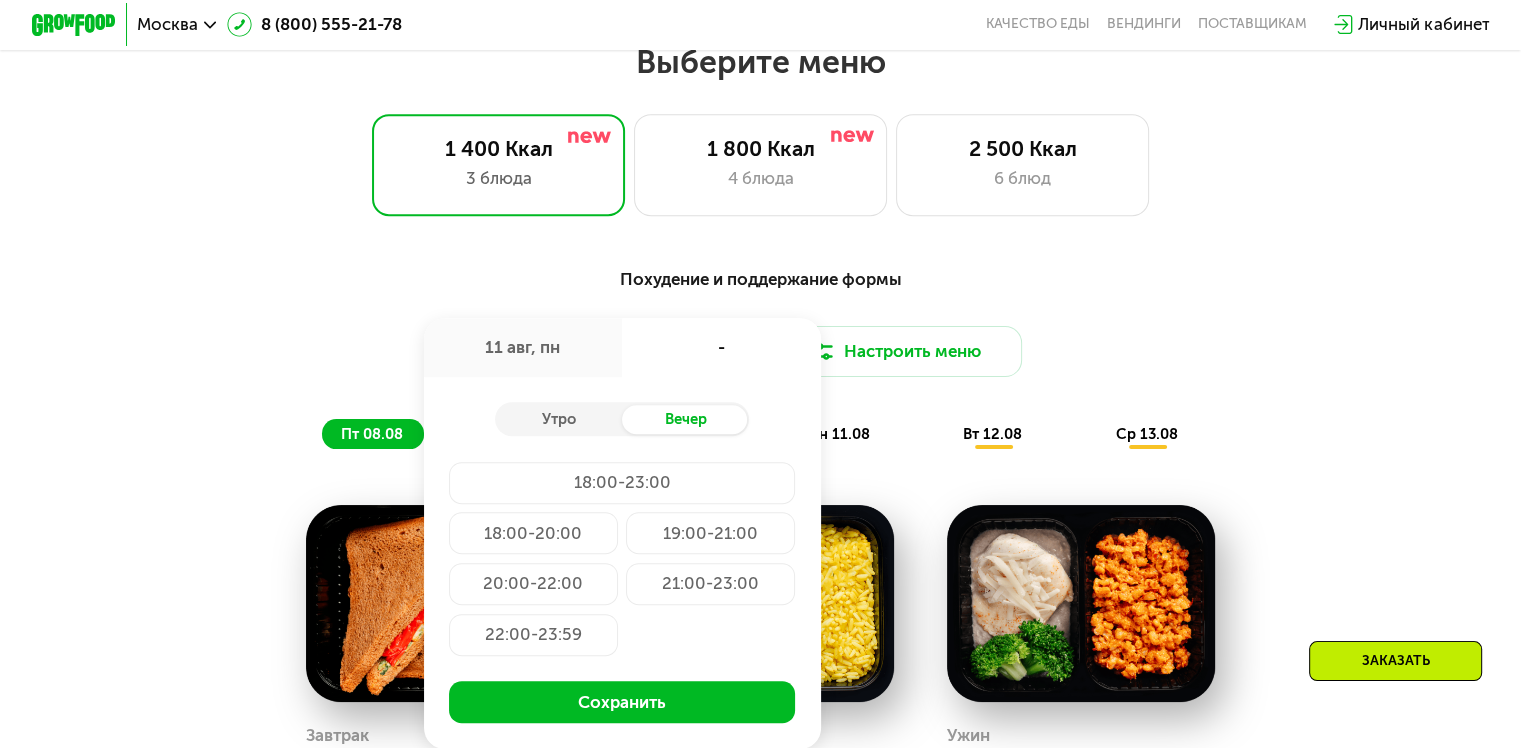 click on "-" at bounding box center (721, 347) 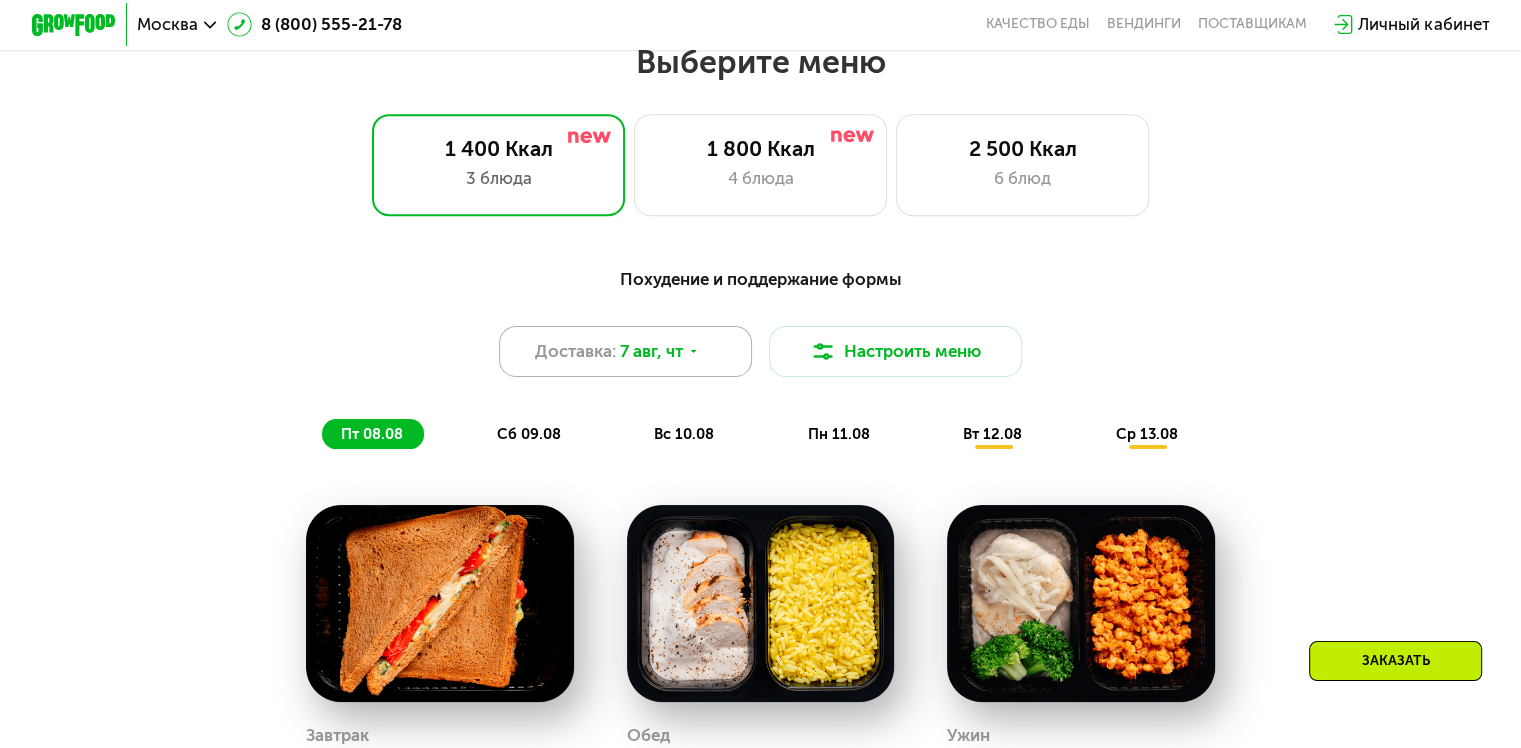 click on "Доставка: 7 авг, чт" at bounding box center [626, 351] 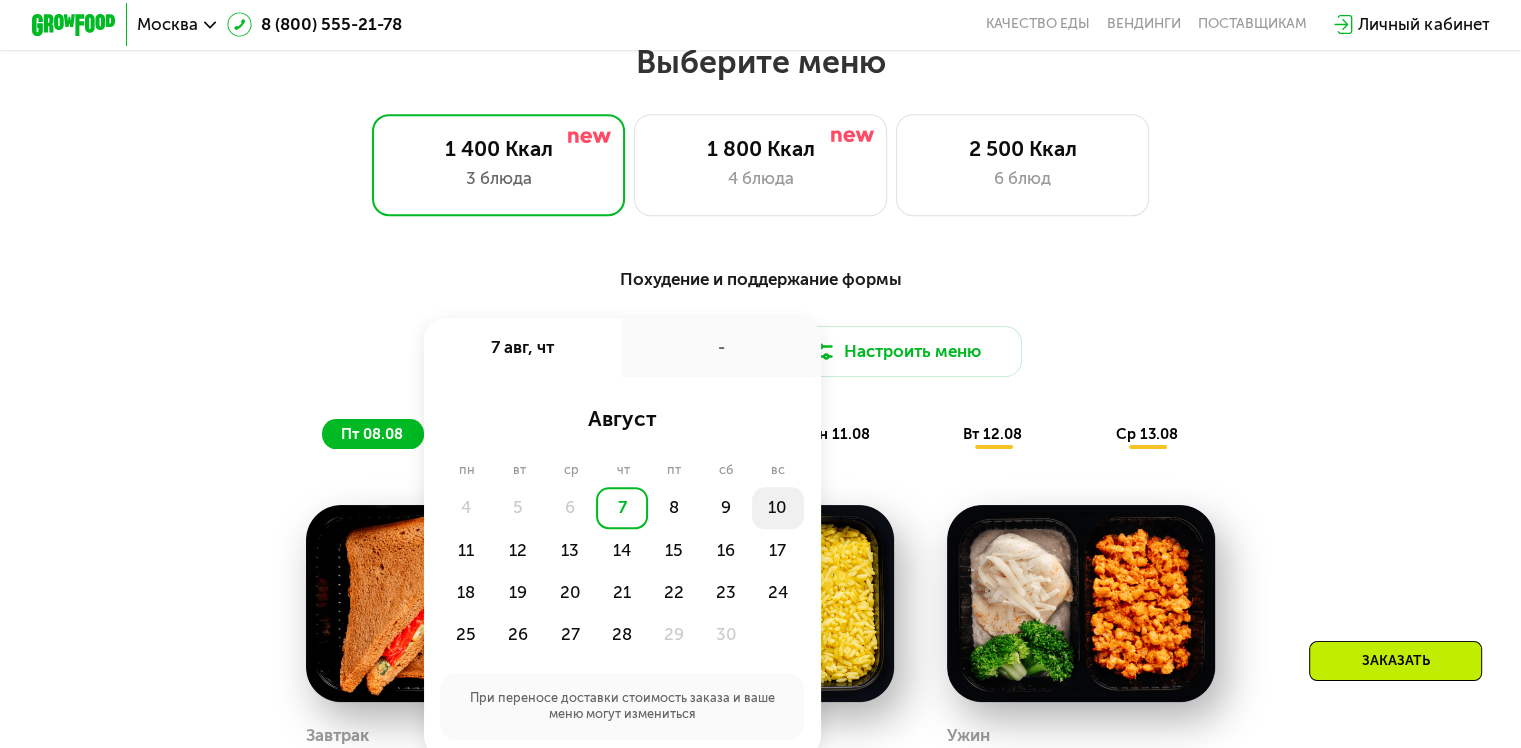 click on "10" 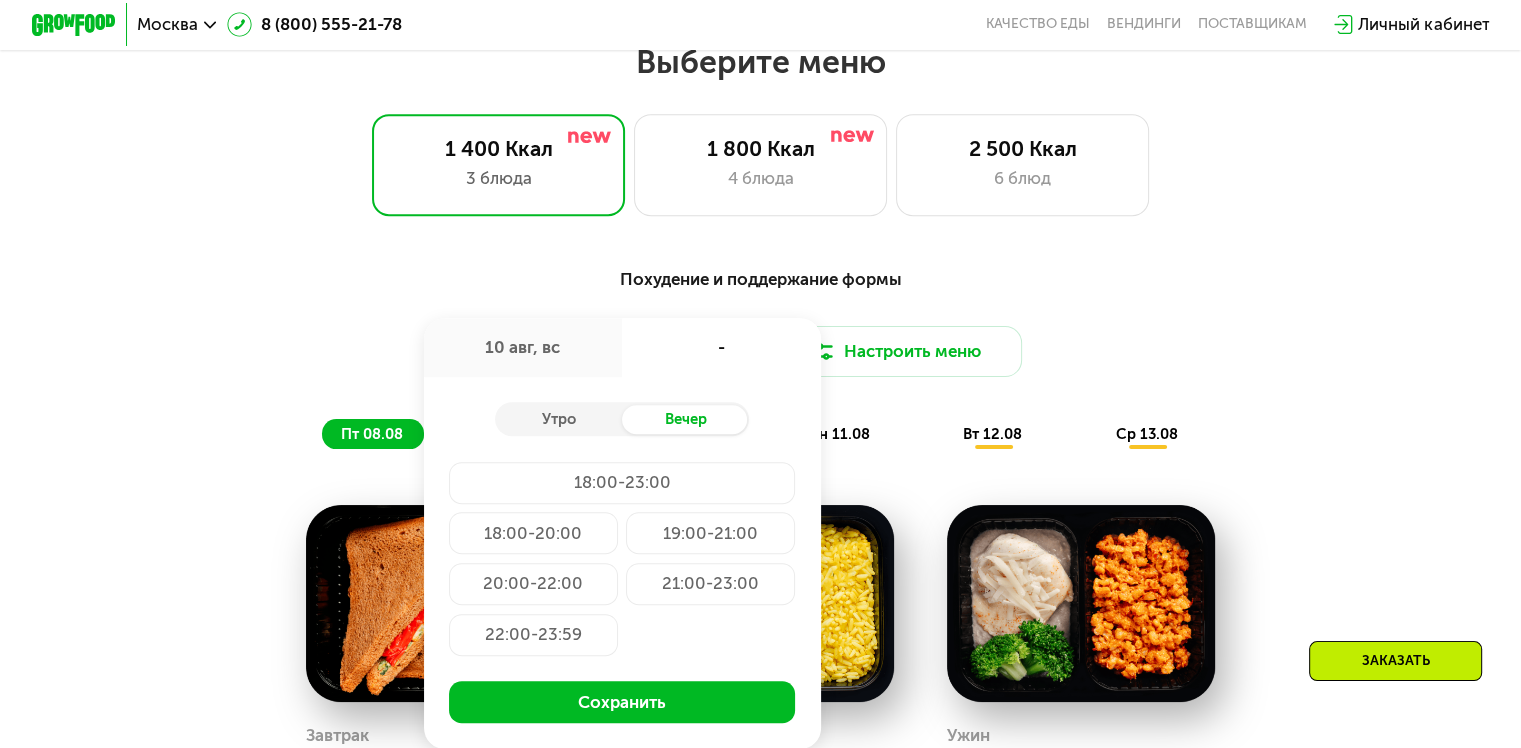 click on "20:00-22:00" 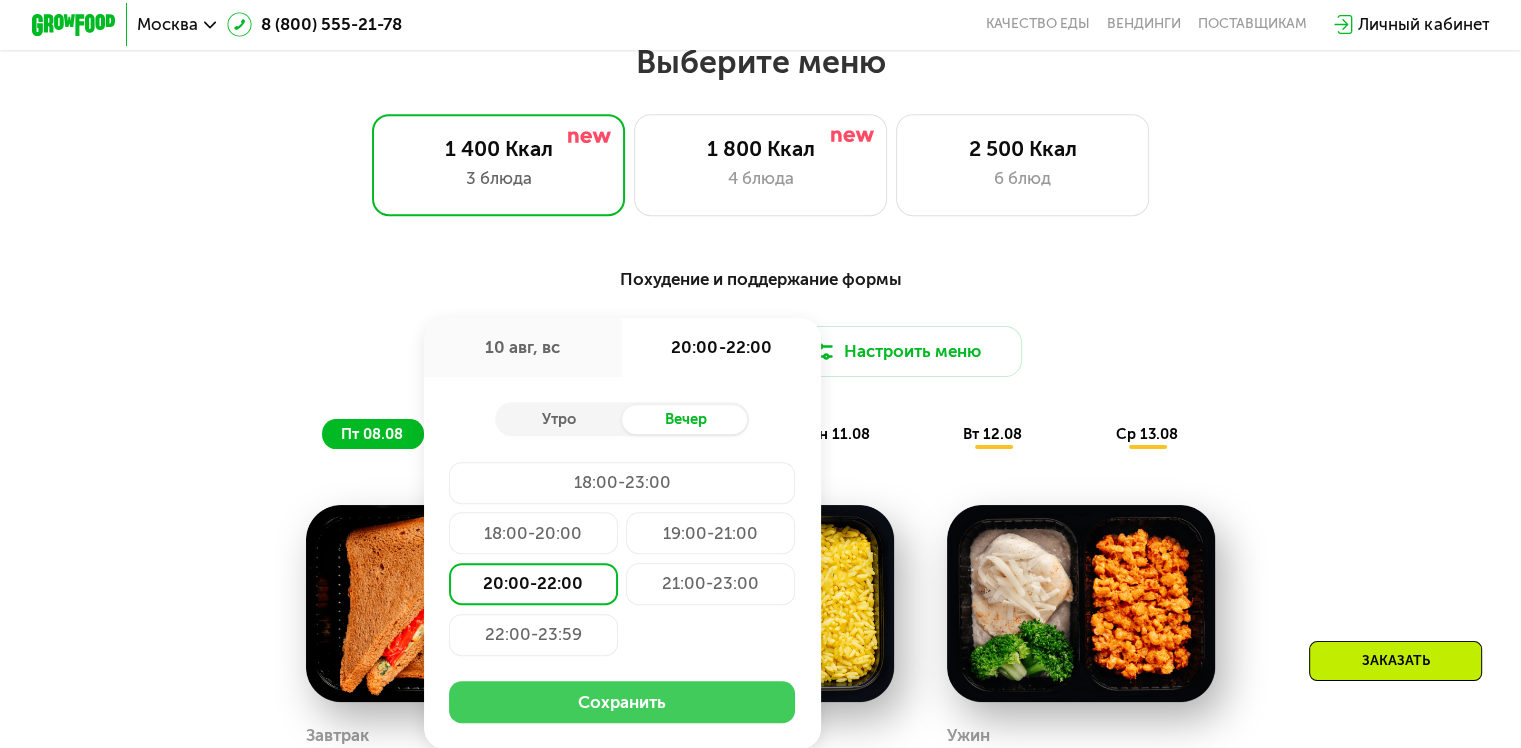 click on "Сохранить" at bounding box center (622, 702) 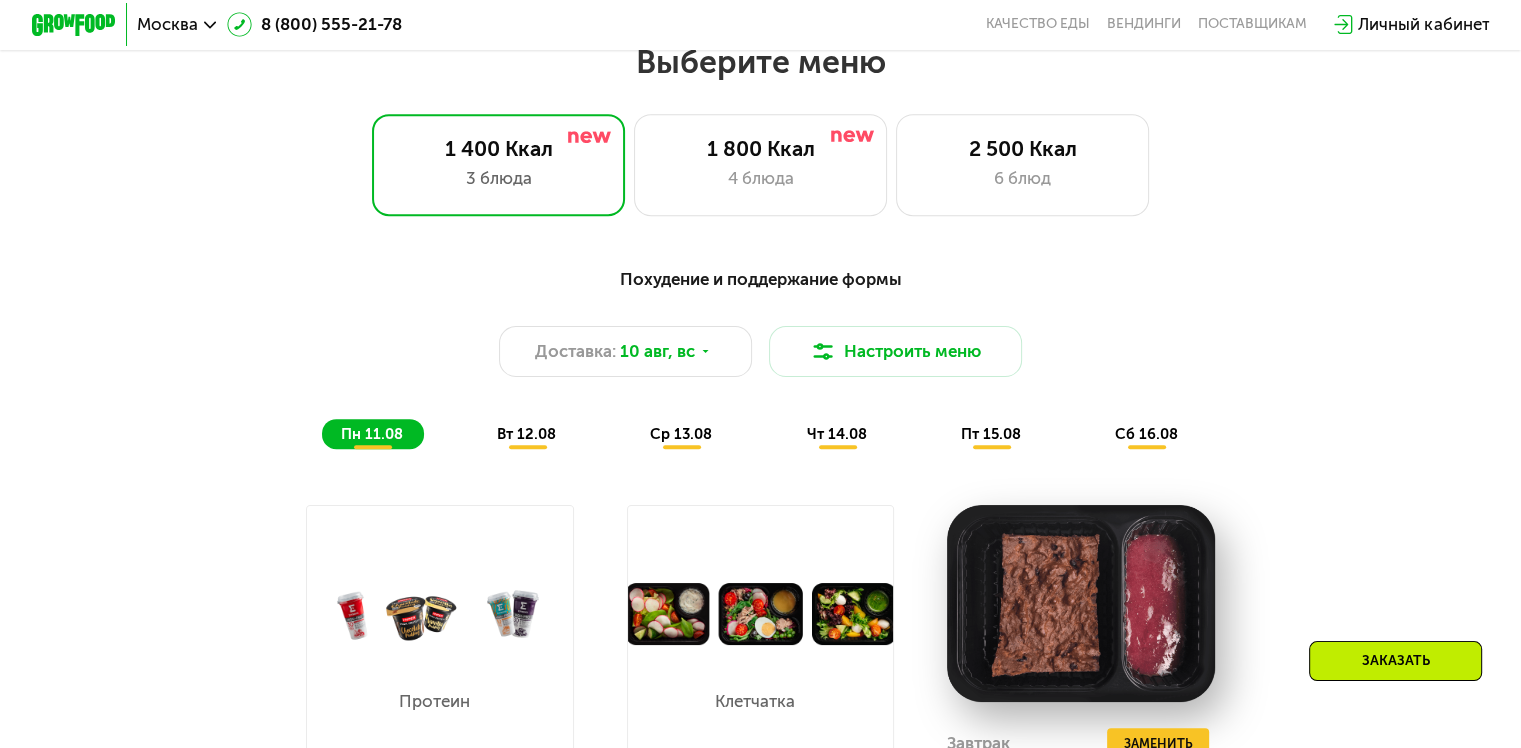 scroll, scrollTop: 900, scrollLeft: 0, axis: vertical 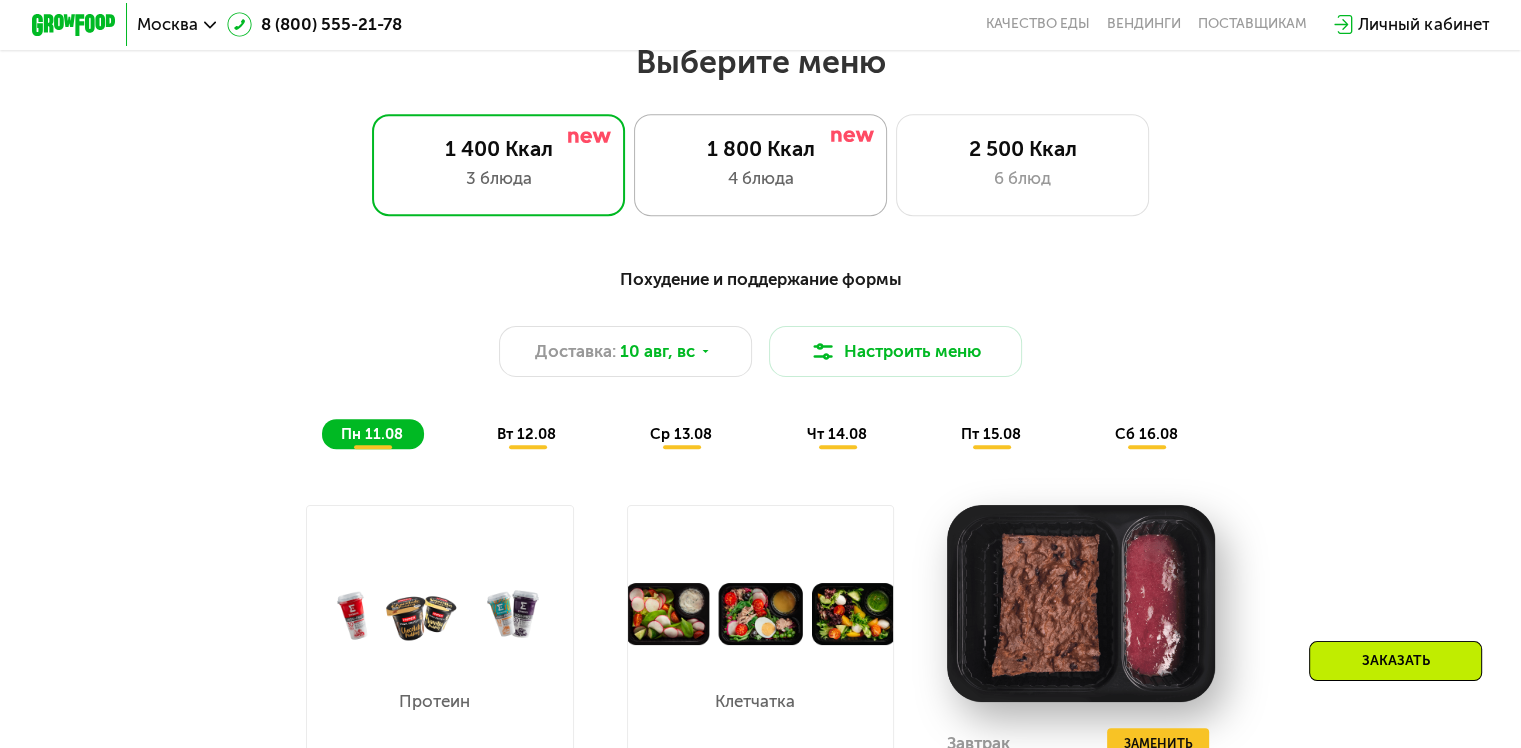 click on "1 800 Ккал 4 блюда" 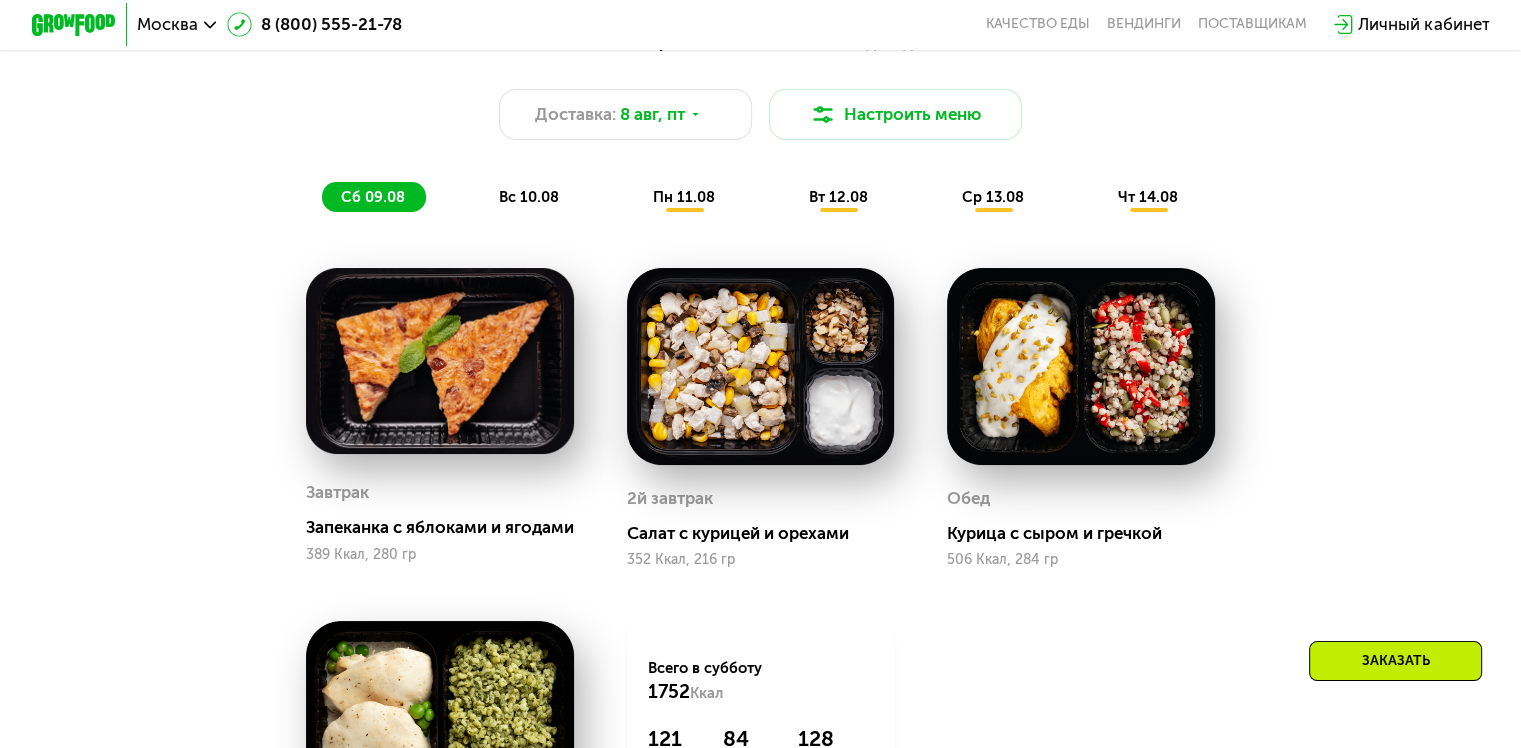scroll, scrollTop: 1200, scrollLeft: 0, axis: vertical 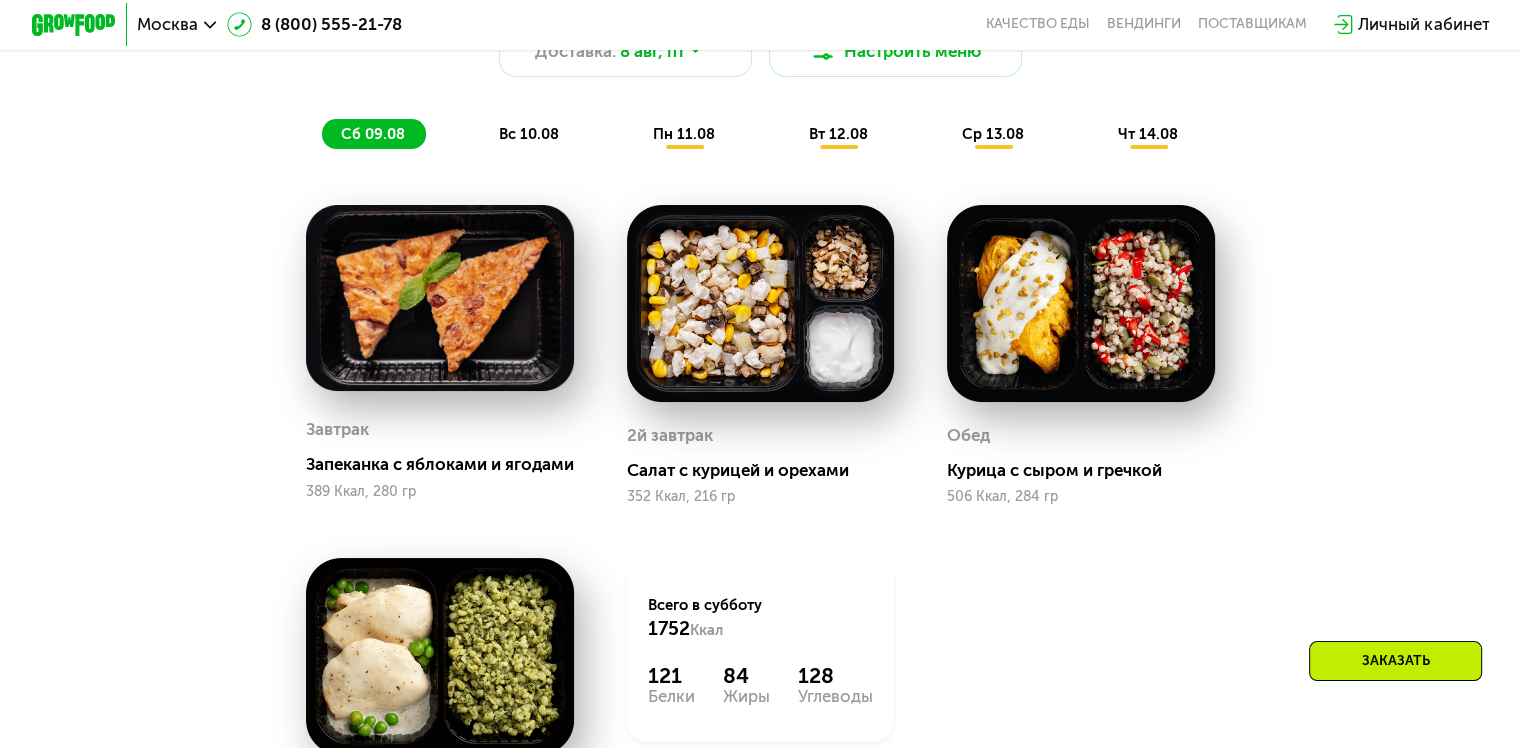 click on "пн 11.08" at bounding box center [684, 134] 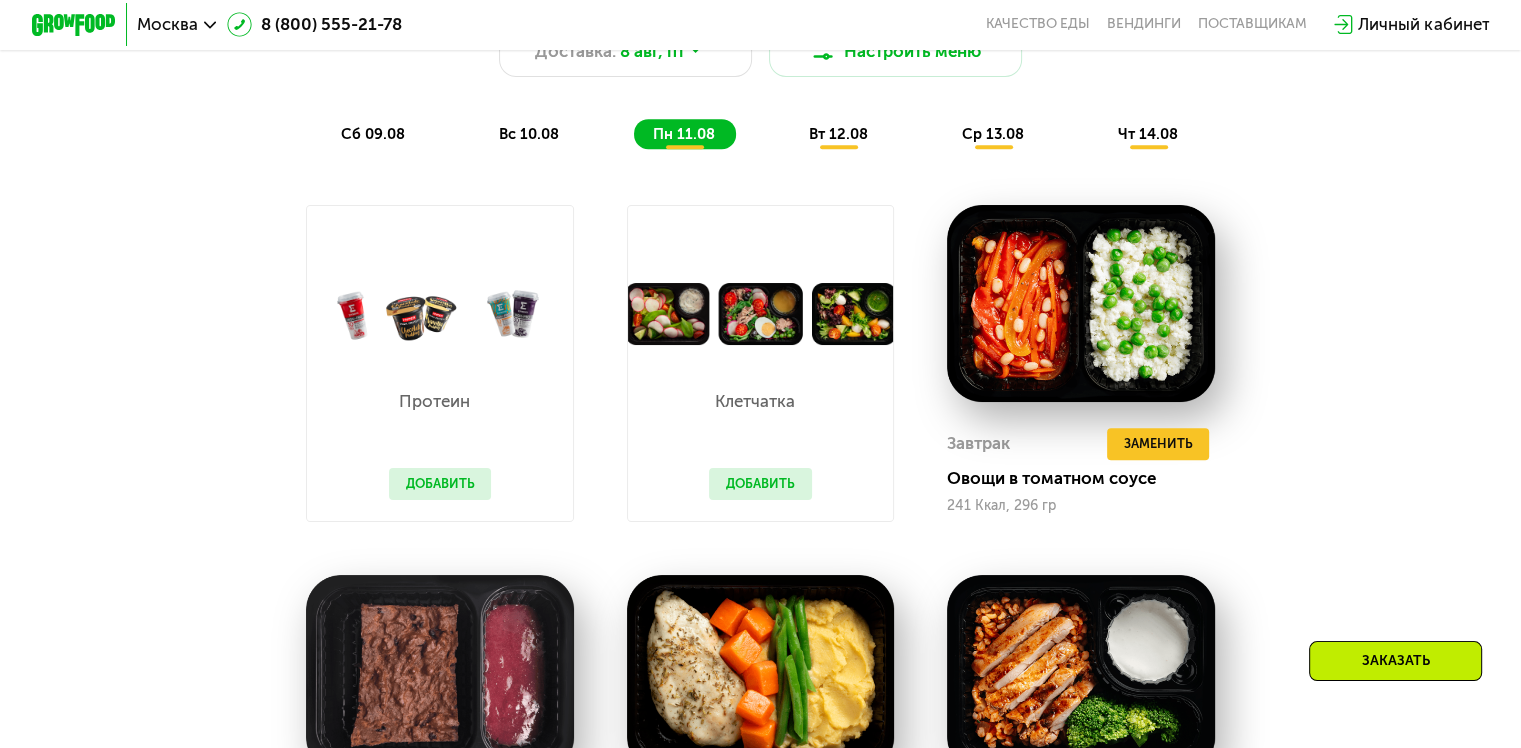 click on "вт 12.08" at bounding box center (838, 134) 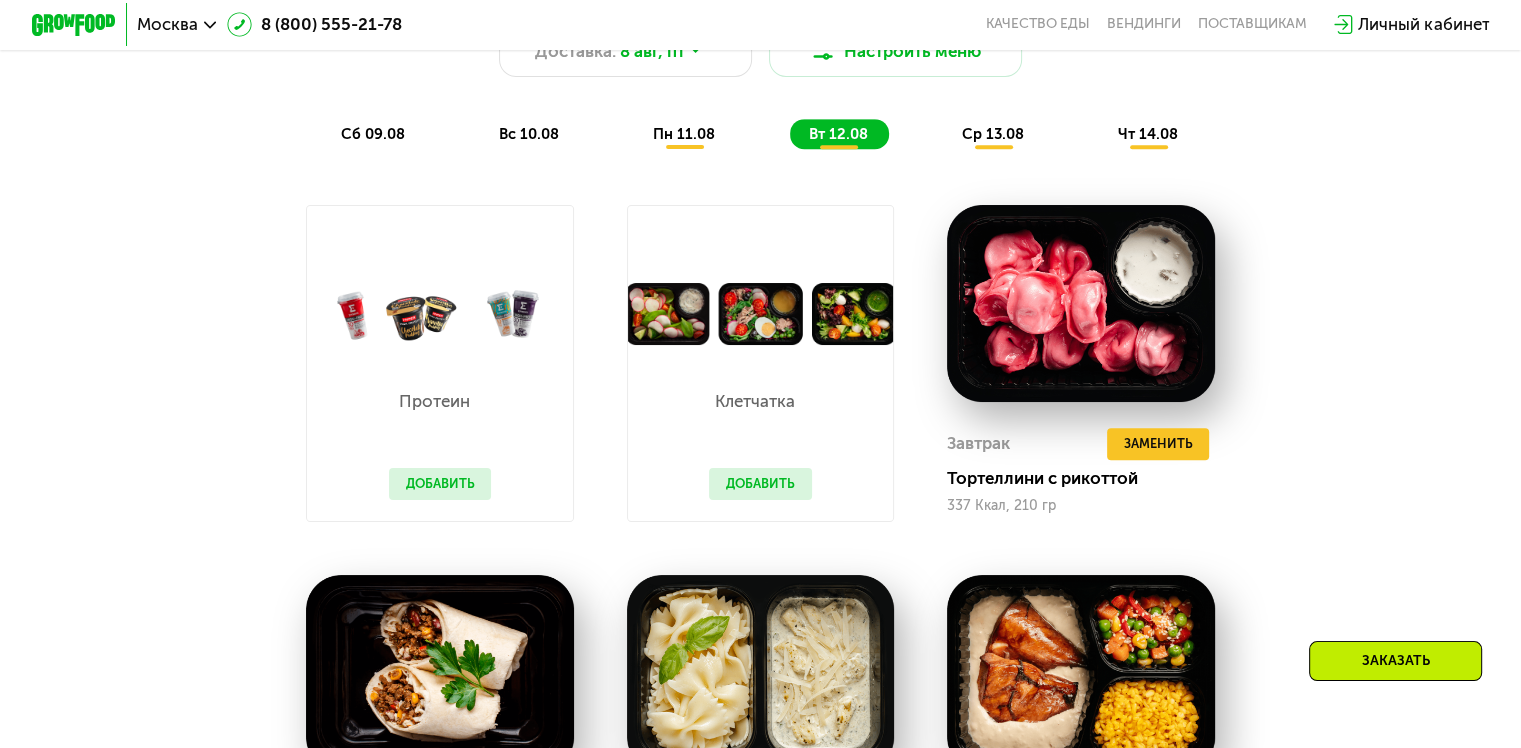 click on "ср 13.08" at bounding box center [993, 134] 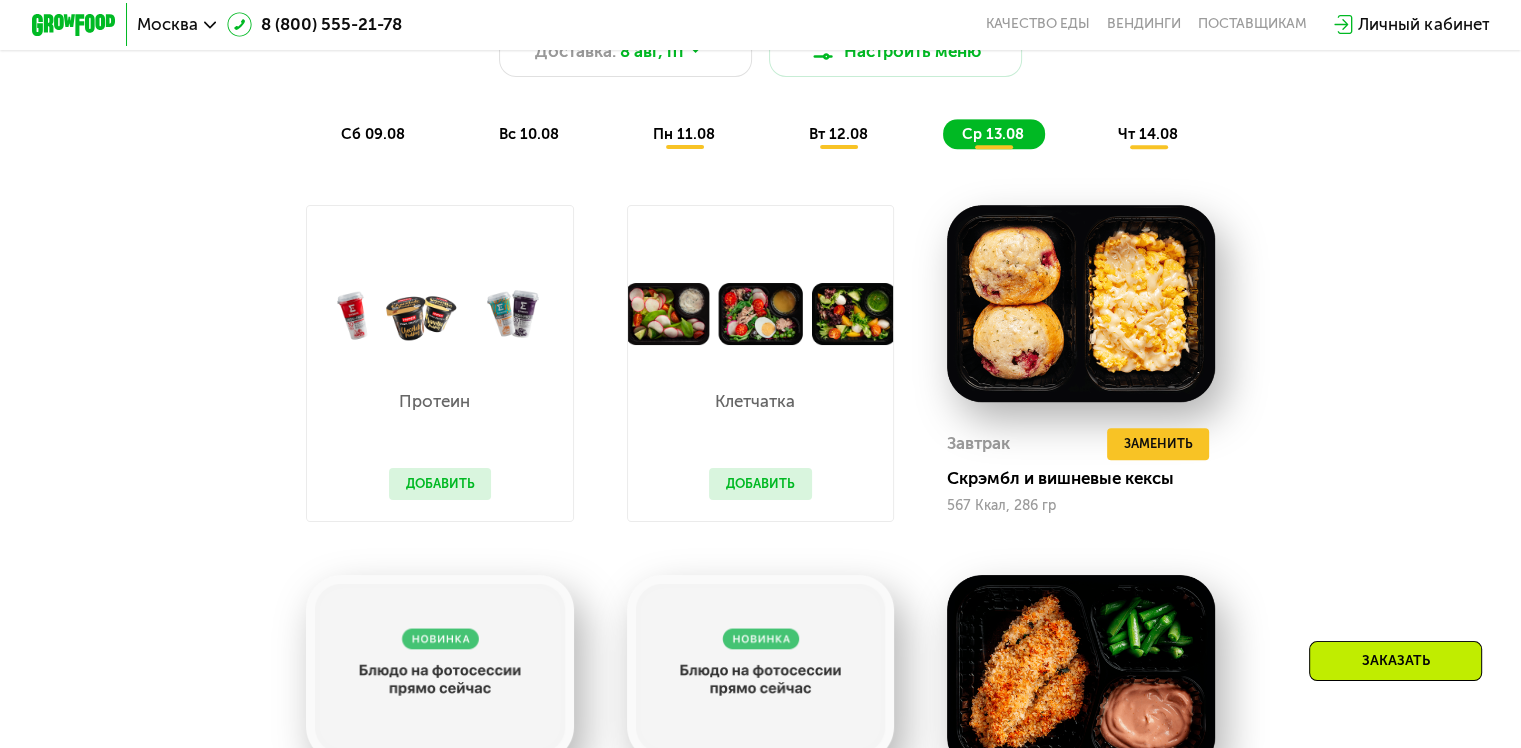 click on "чт 14.08" 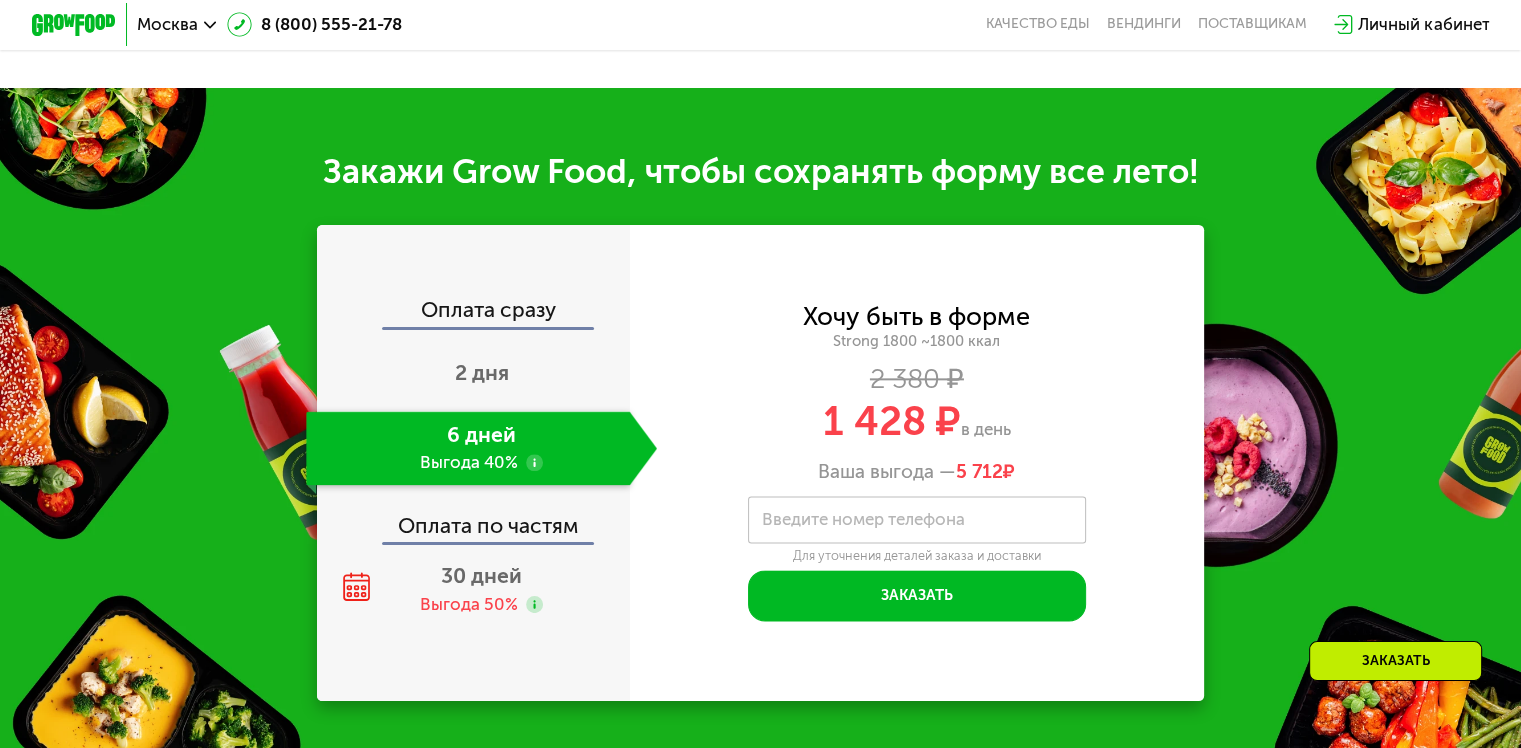 scroll, scrollTop: 2400, scrollLeft: 0, axis: vertical 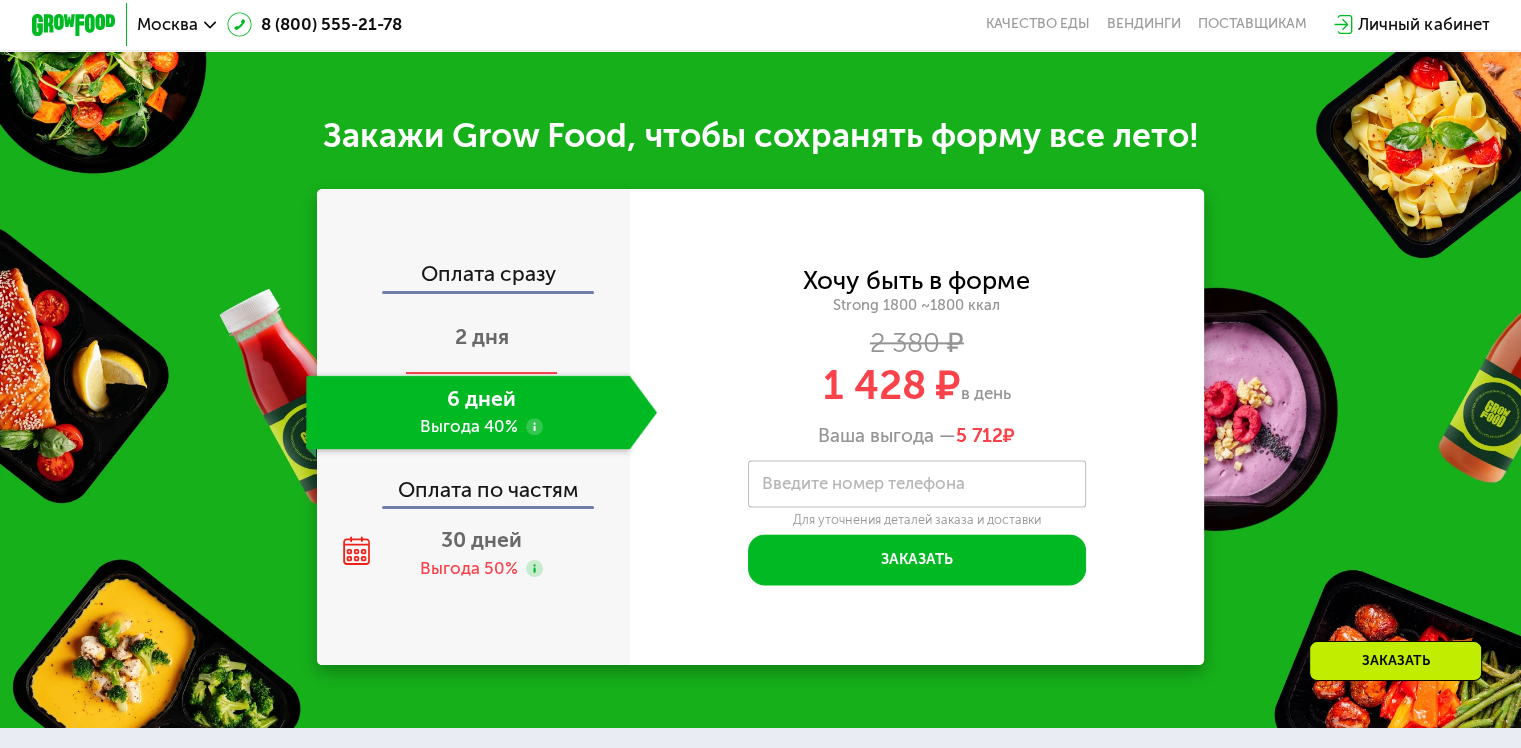 click on "2 дня" at bounding box center (481, 338) 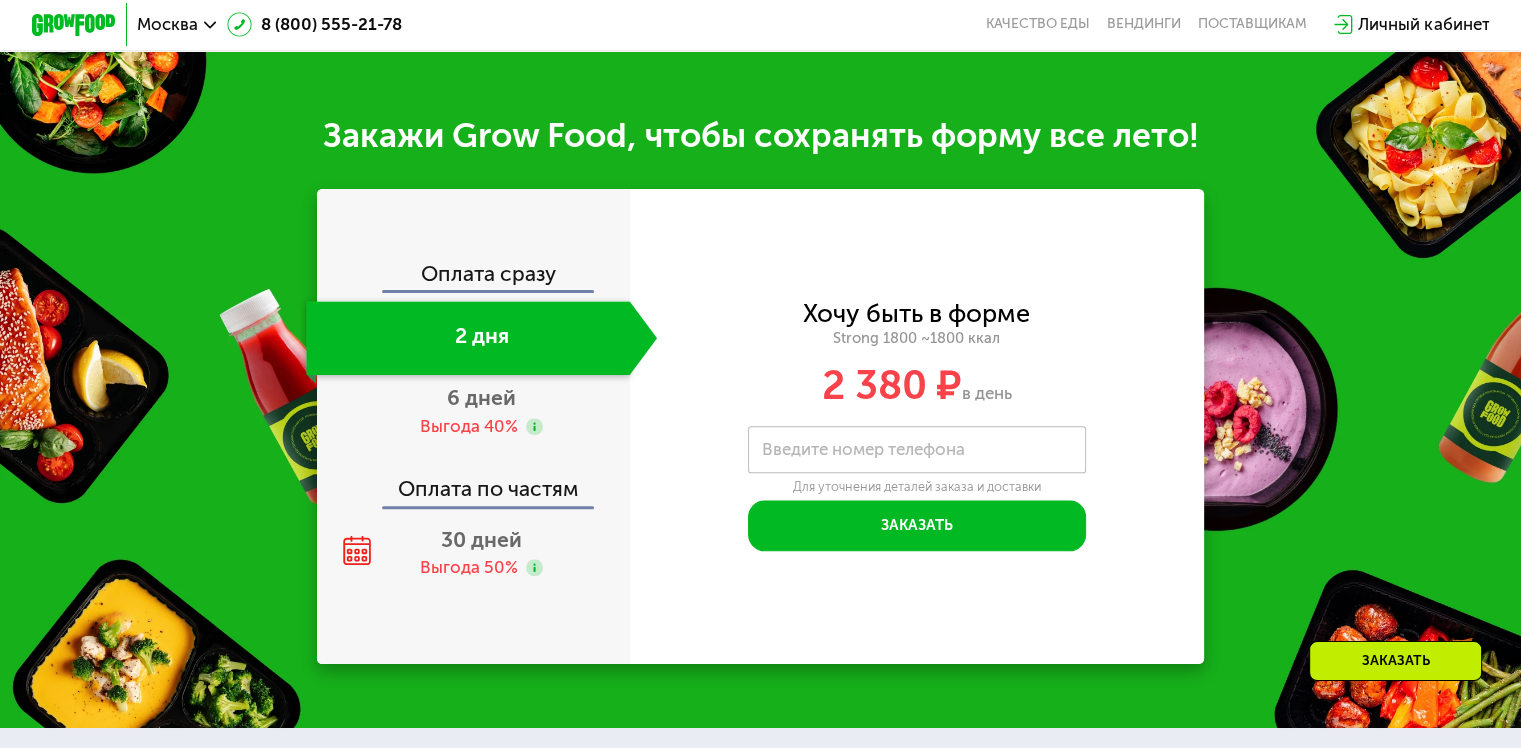scroll, scrollTop: 2400, scrollLeft: 0, axis: vertical 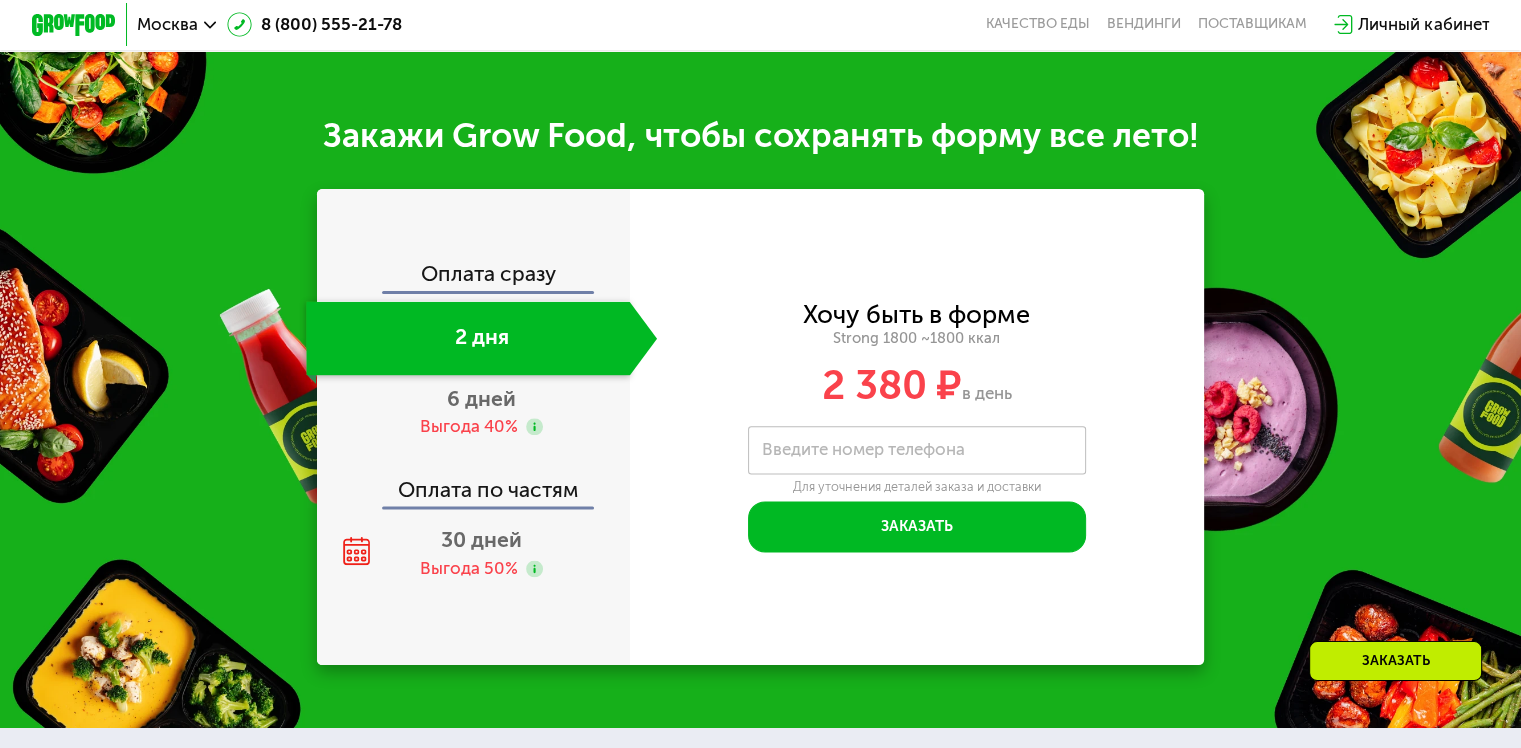 click on "Оплата сразу" 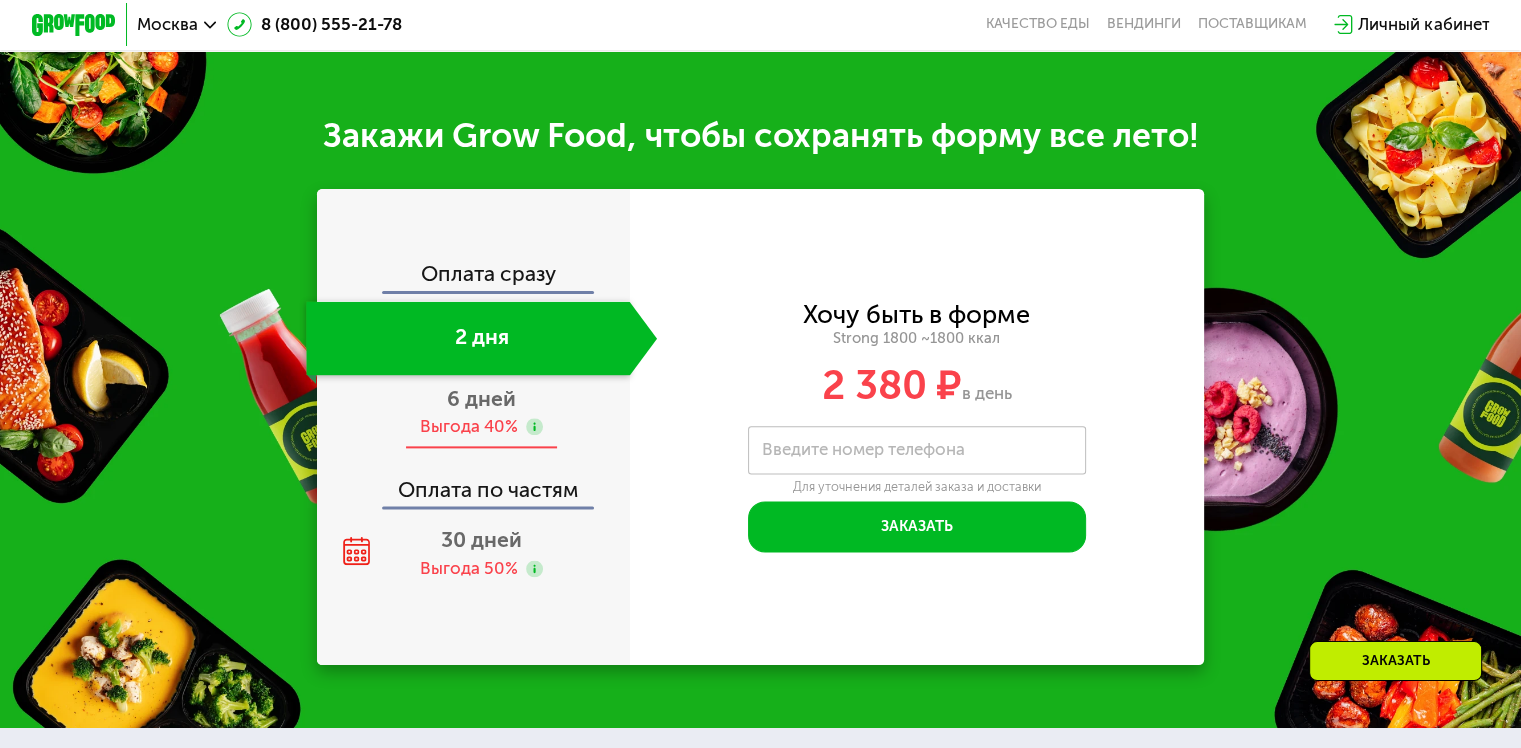 click on "6 дней" at bounding box center (481, 398) 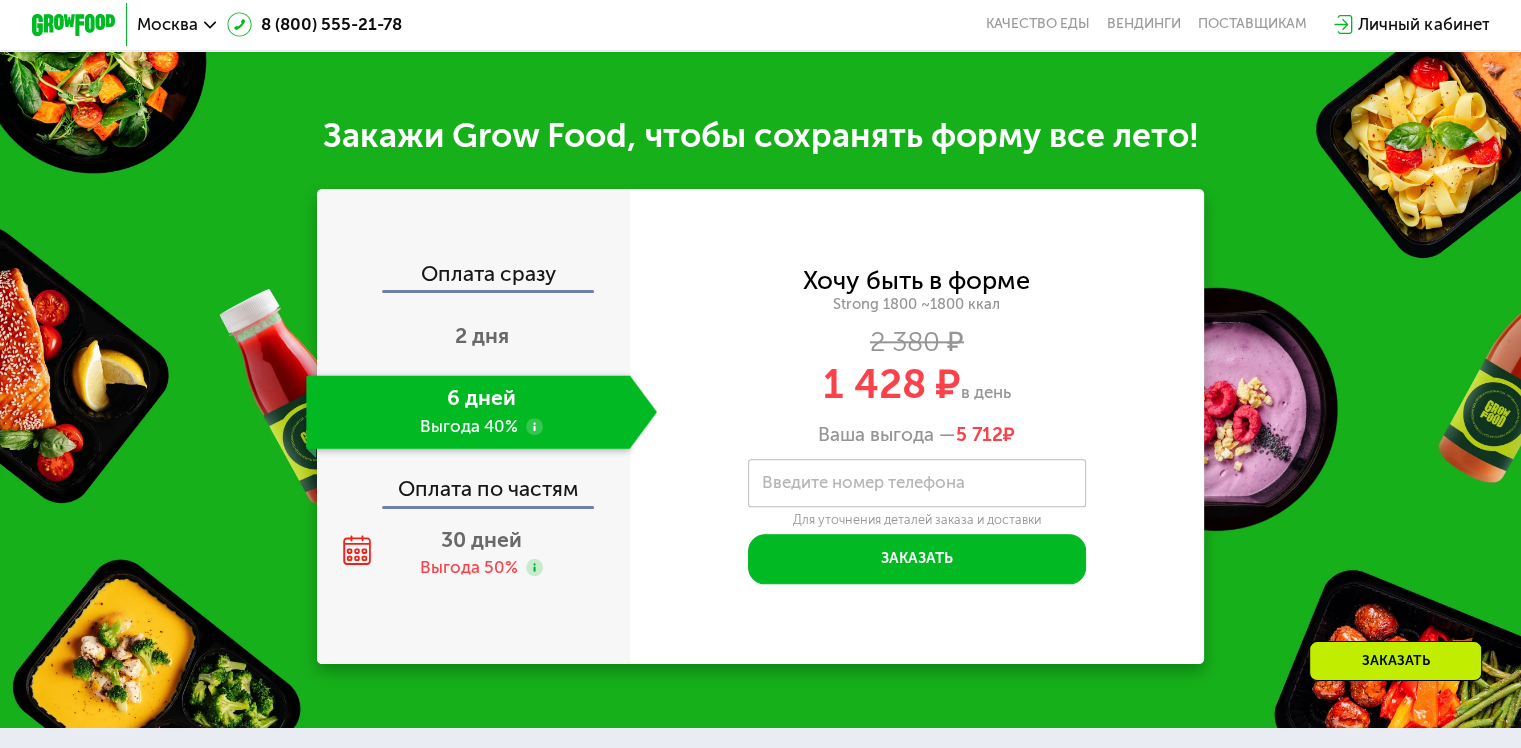 scroll, scrollTop: 2400, scrollLeft: 0, axis: vertical 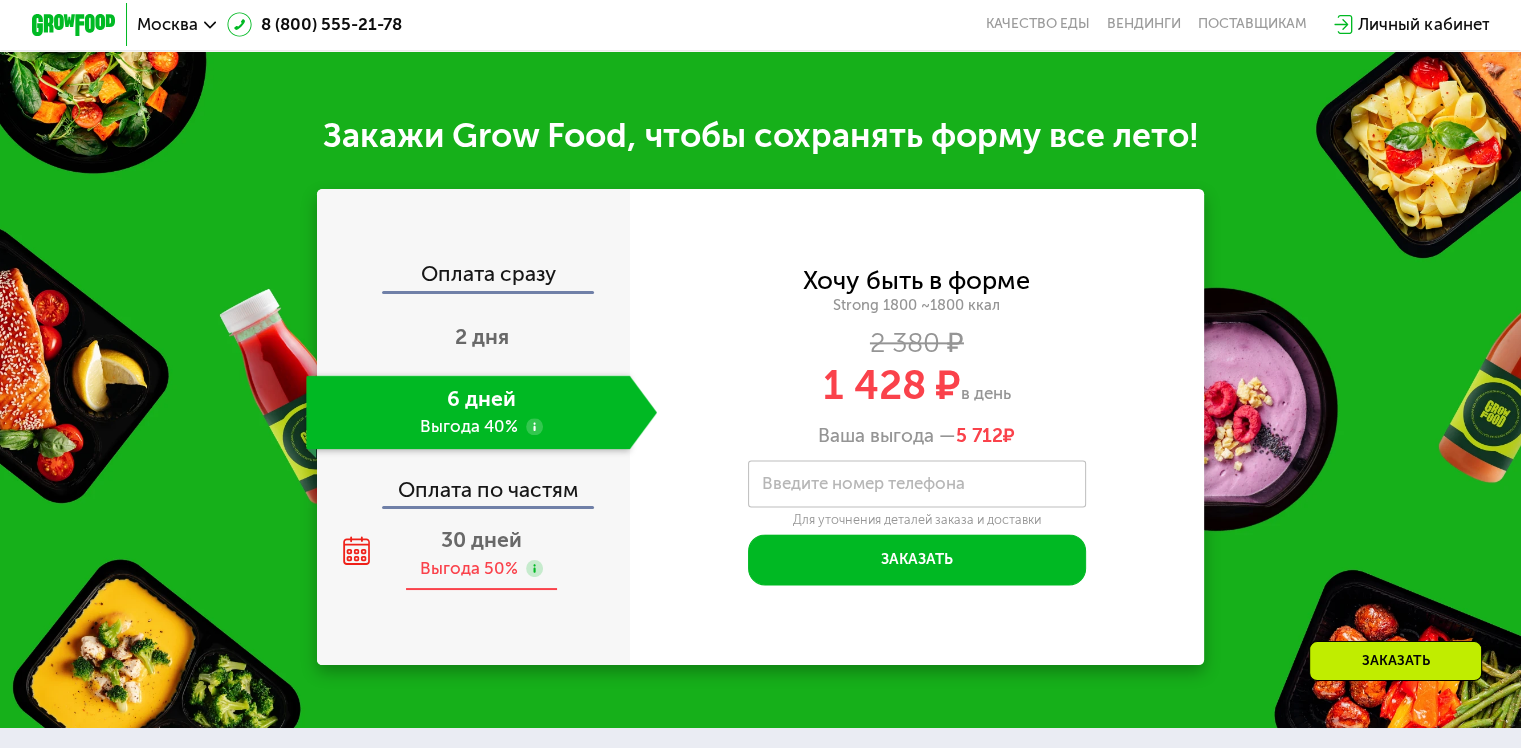 click on "30 дней Выгода 50%" at bounding box center [481, 554] 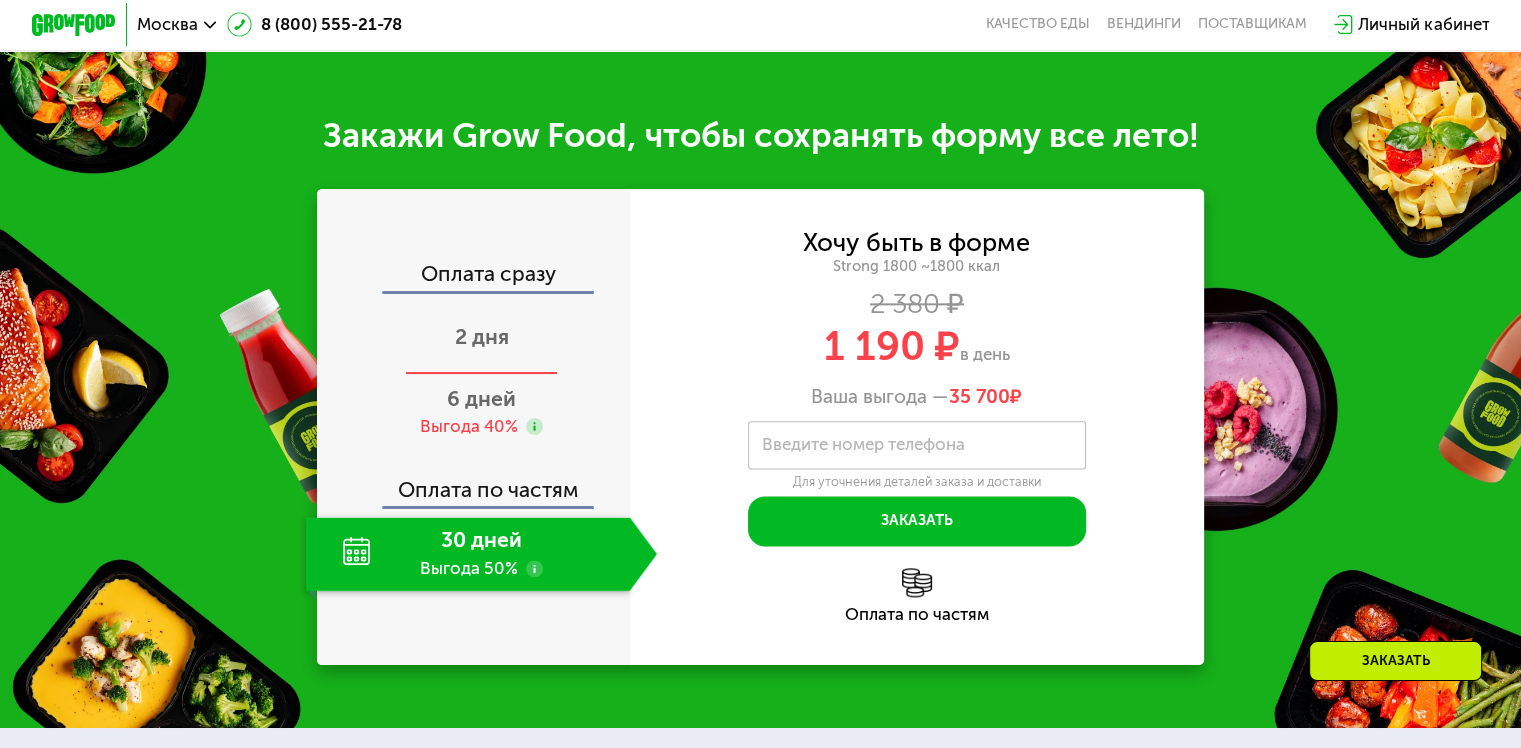 click on "2 дня" at bounding box center (482, 336) 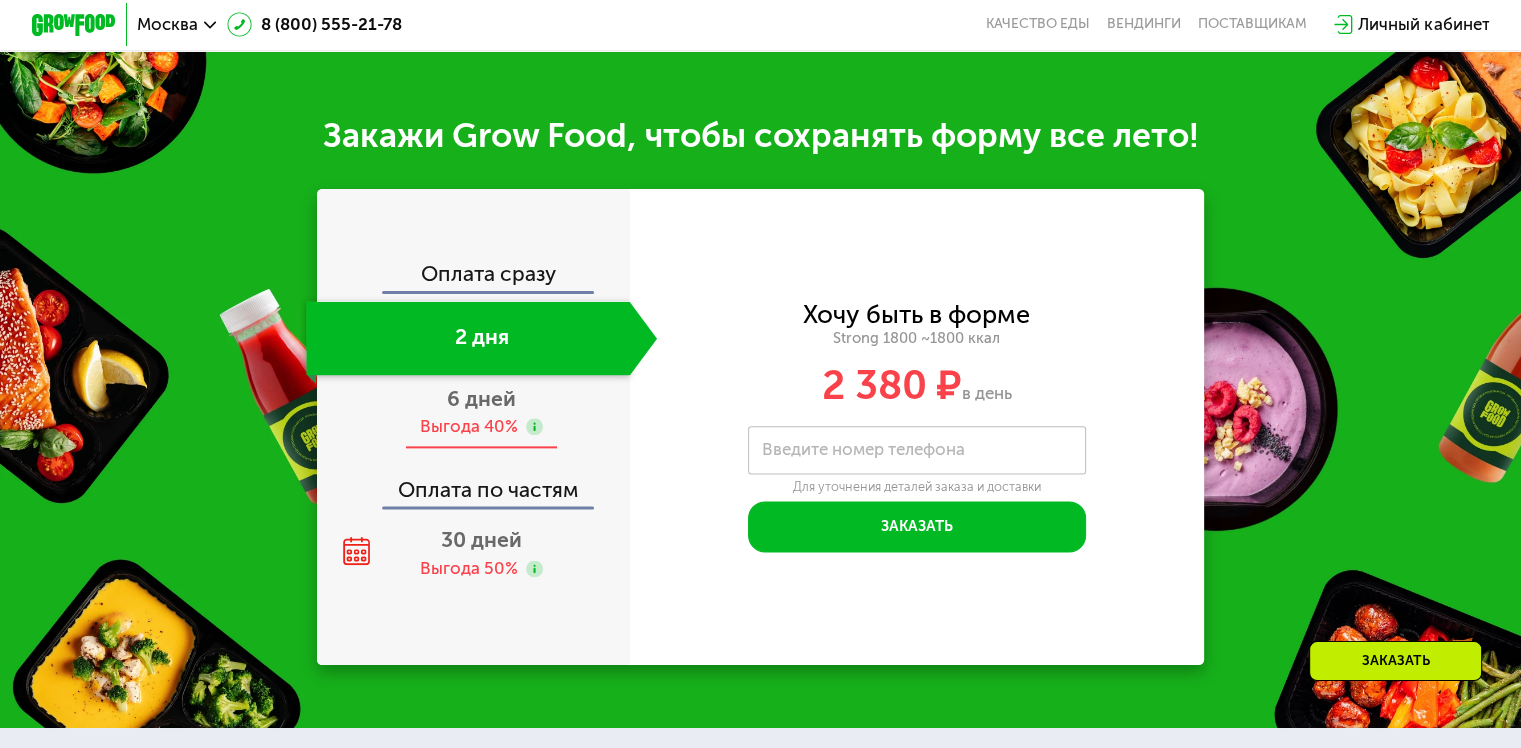 click on "6 дней" at bounding box center (481, 398) 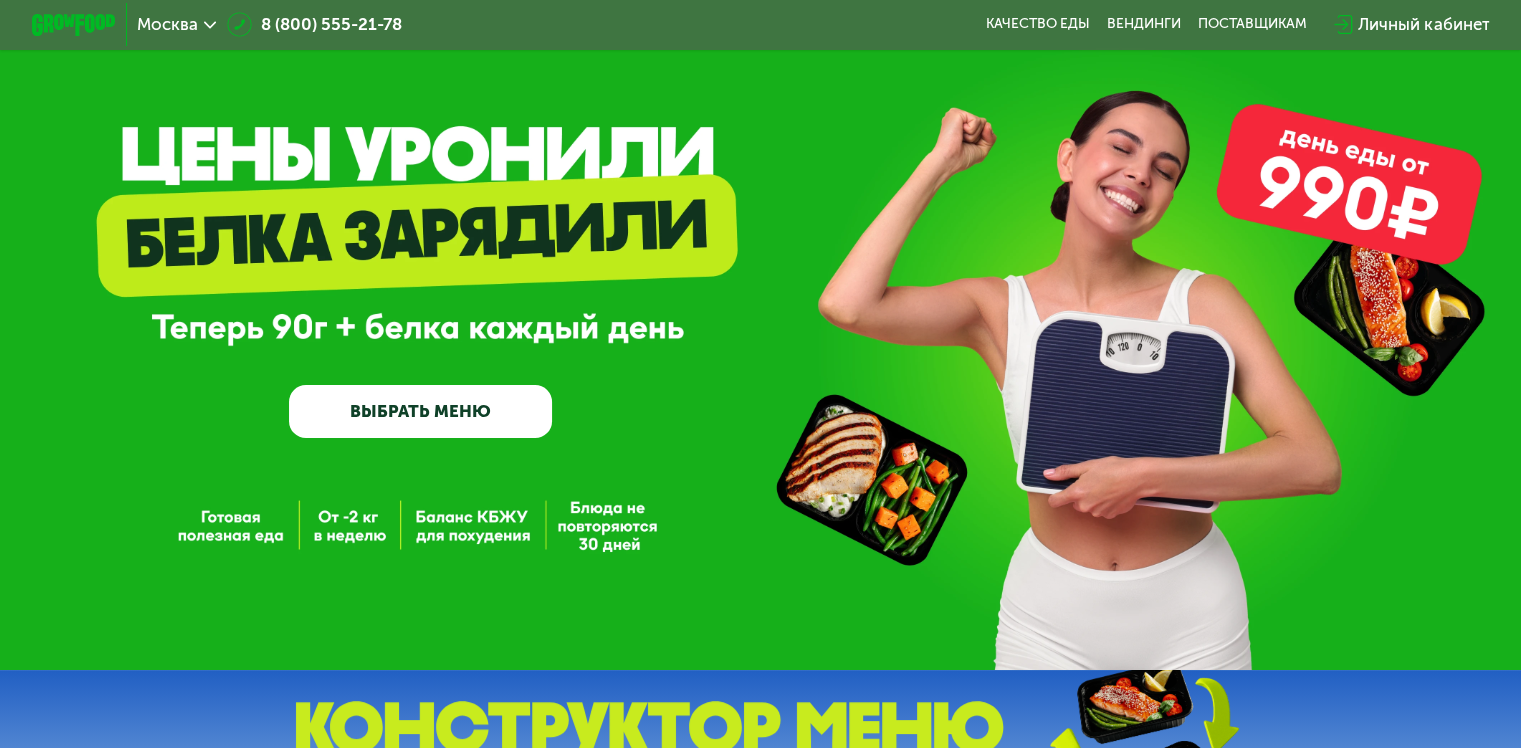 scroll, scrollTop: 0, scrollLeft: 0, axis: both 